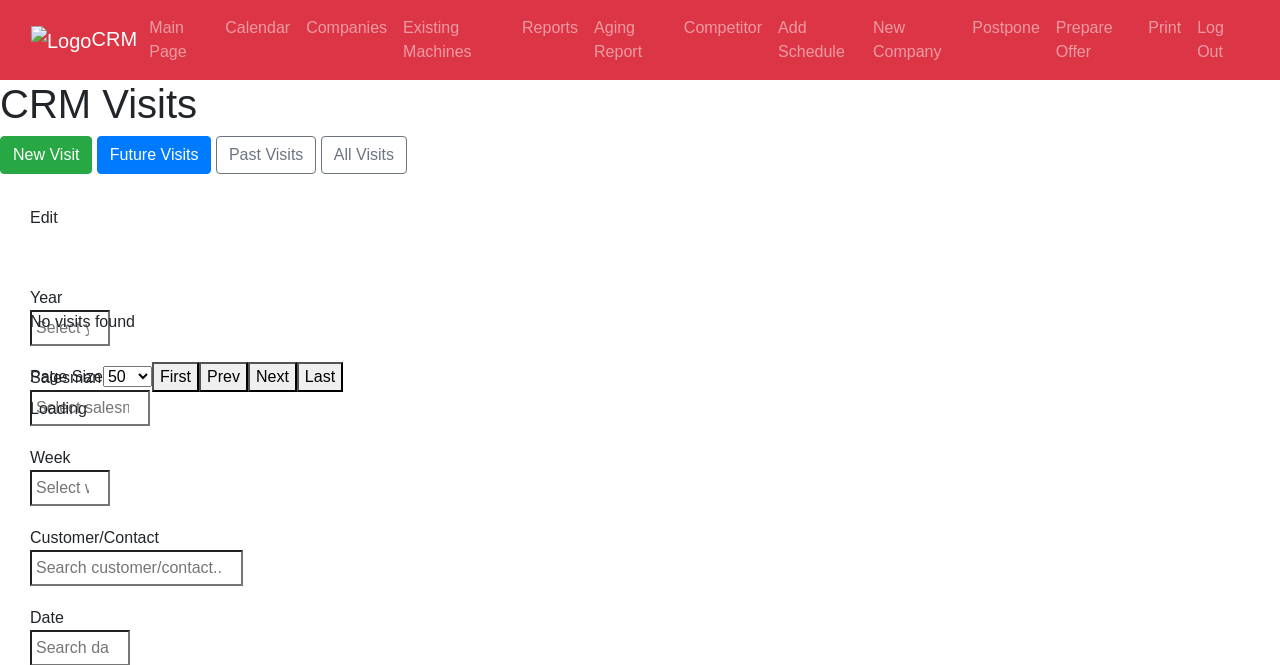 select on "50" 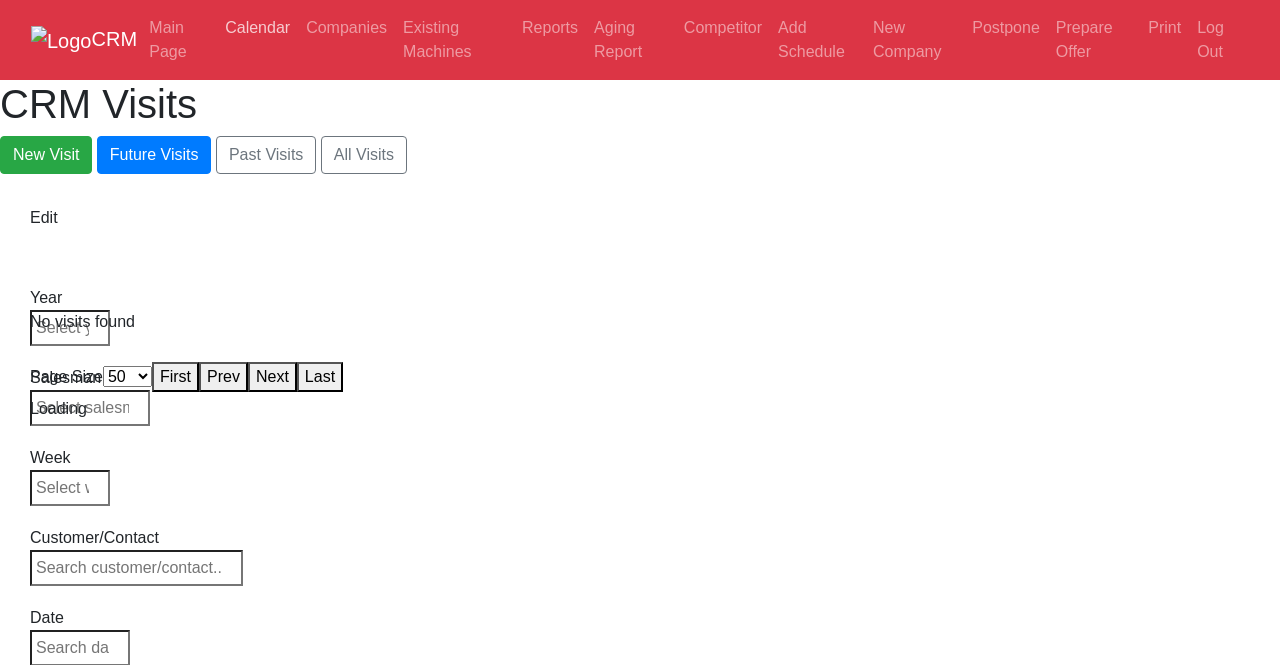 click on "Calendar" at bounding box center (257, 28) 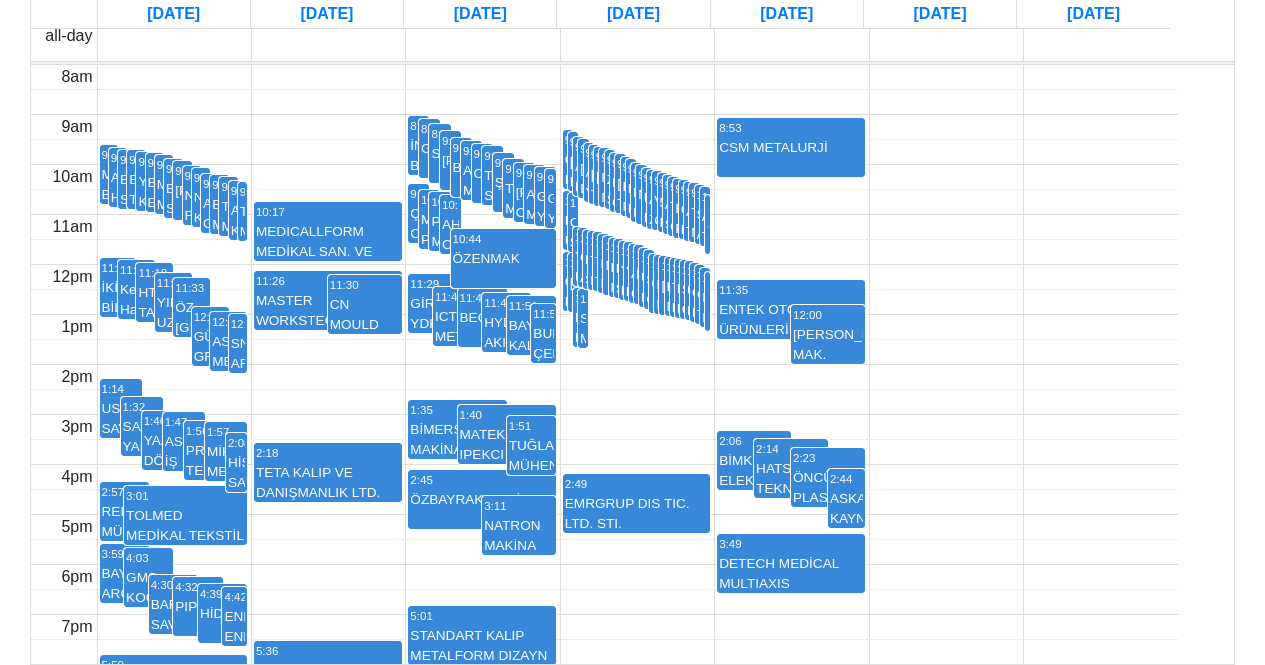scroll, scrollTop: 200, scrollLeft: 0, axis: vertical 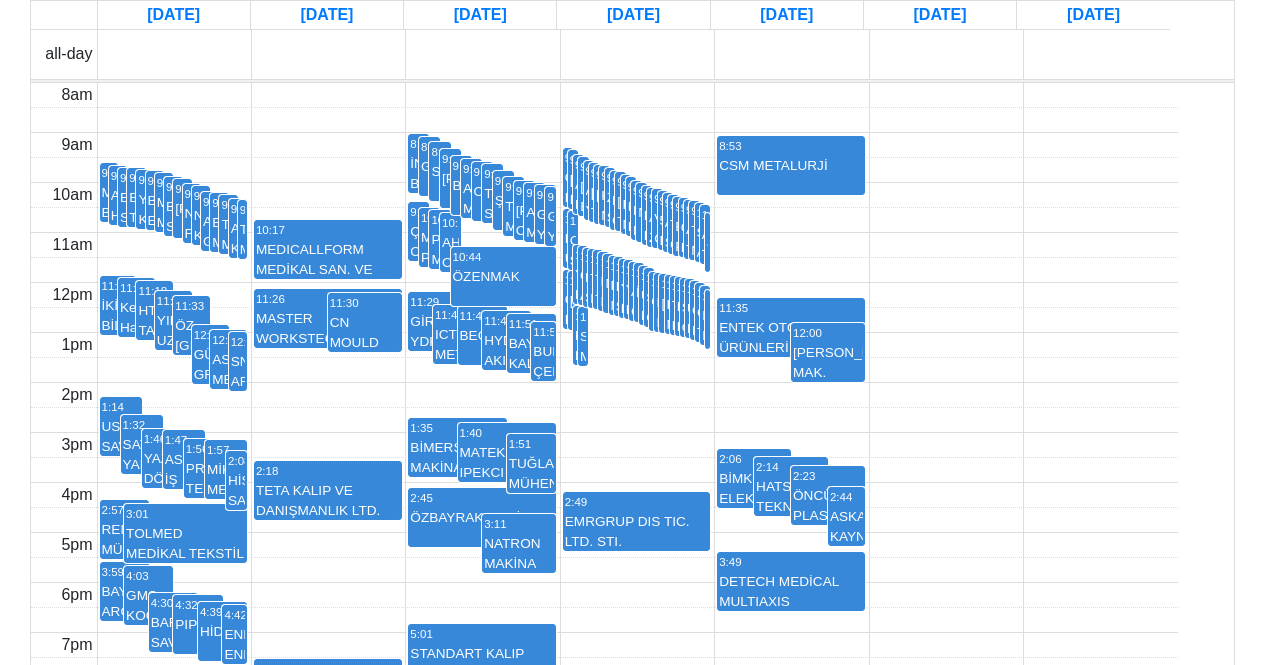 click on "CSM METALURJİ" at bounding box center [791, 175] 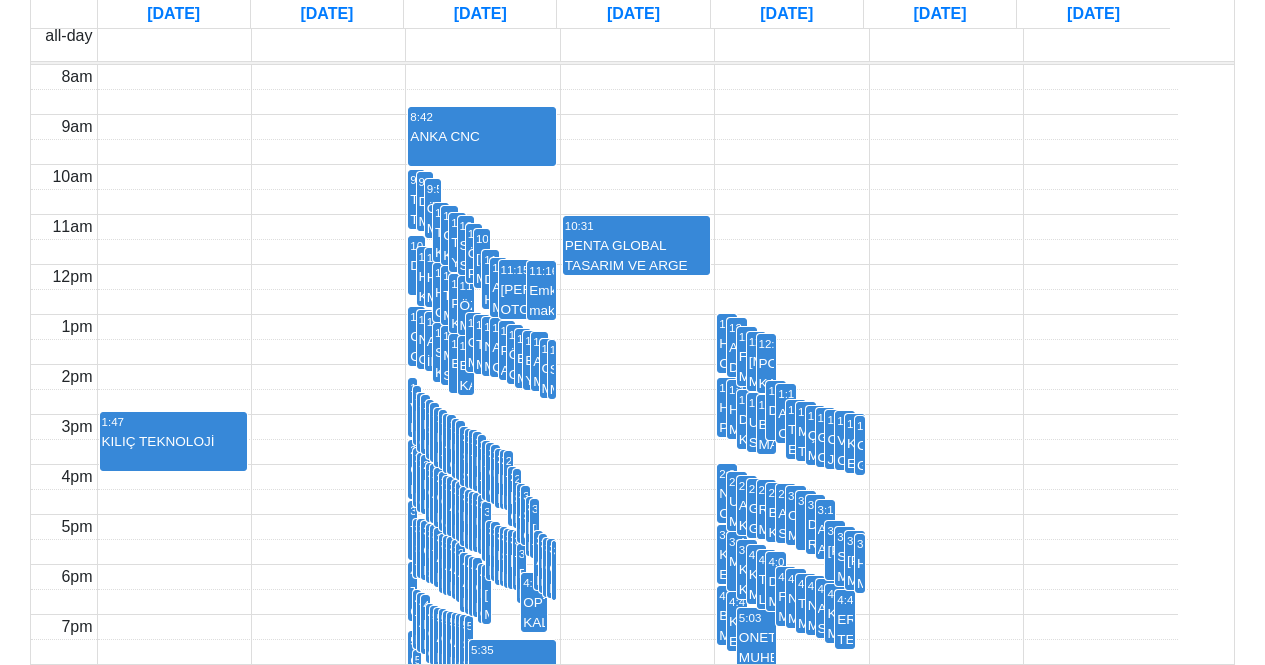 scroll, scrollTop: 400, scrollLeft: 0, axis: vertical 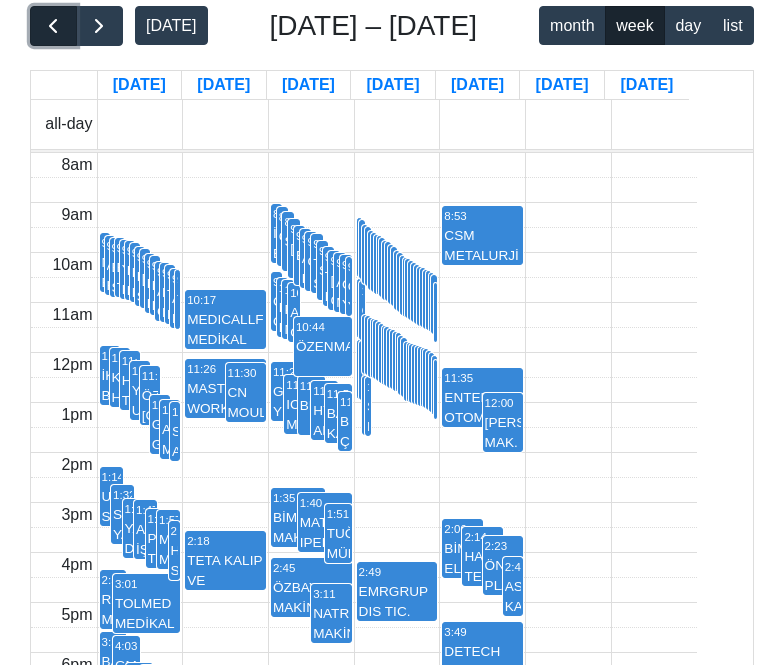 click at bounding box center (53, 26) 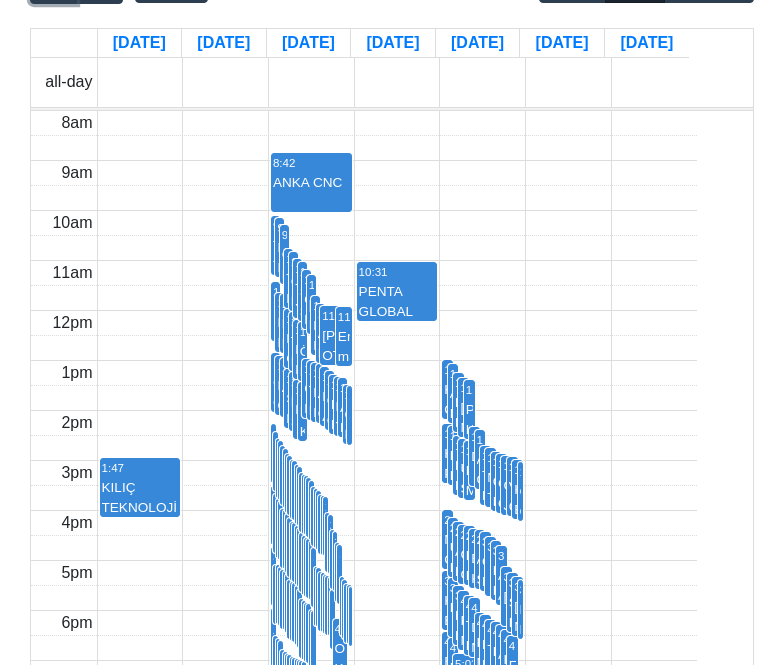 scroll, scrollTop: 543, scrollLeft: 0, axis: vertical 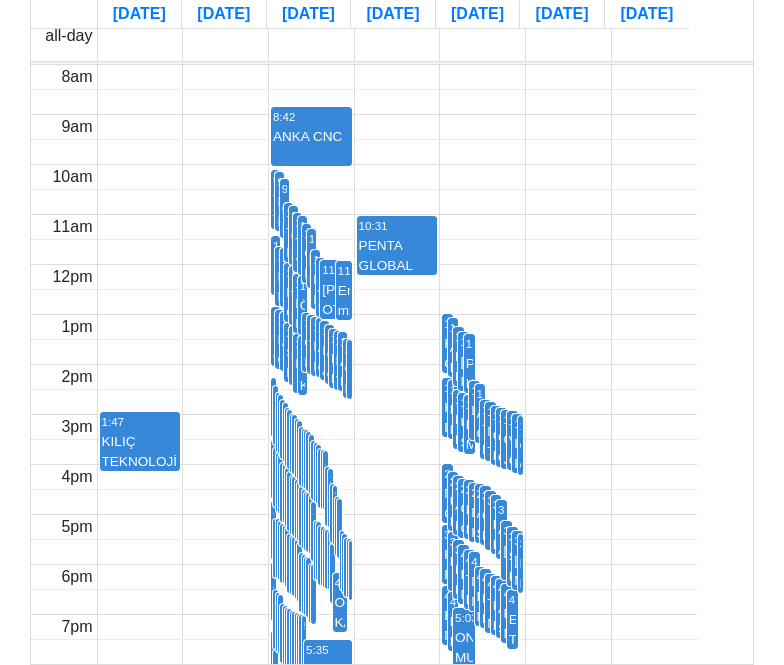 click on "1:35 TEKOM ELEKTRİK ELEKTRONIK MEK. INŞ. SAN. TİC. LT" at bounding box center (485, 429) 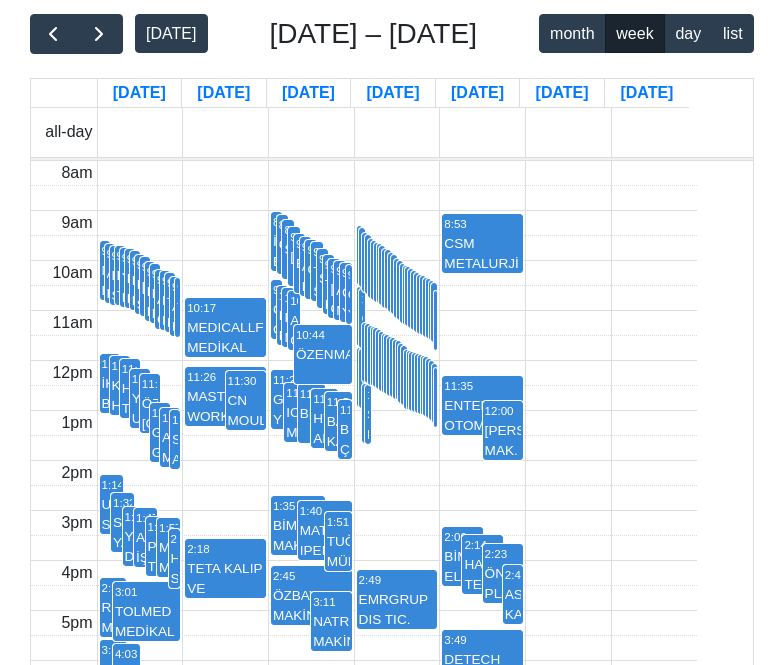 scroll, scrollTop: 43, scrollLeft: 0, axis: vertical 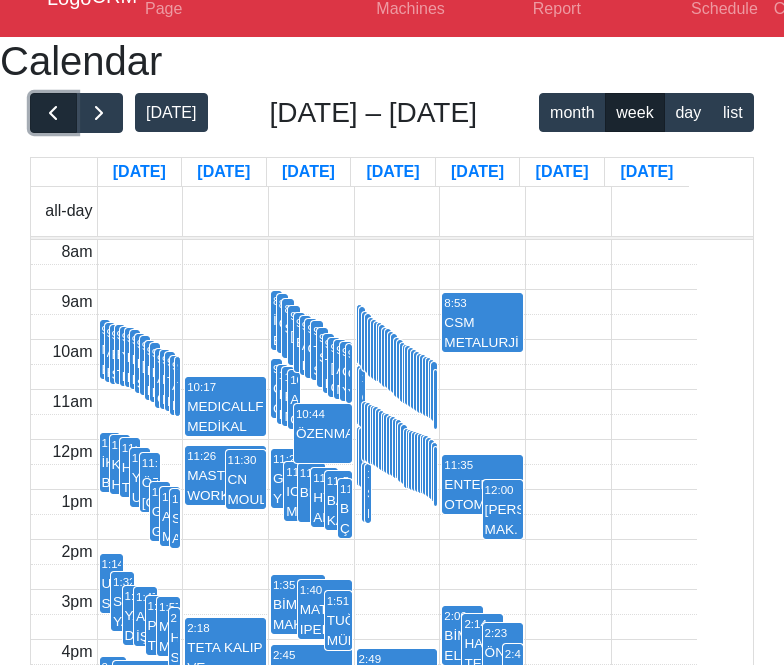 click at bounding box center (53, 113) 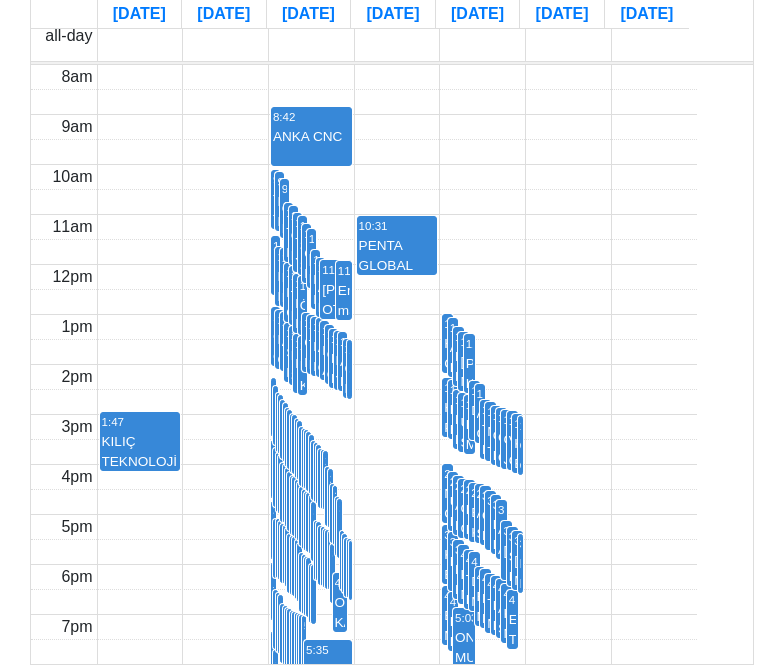scroll, scrollTop: 543, scrollLeft: 0, axis: vertical 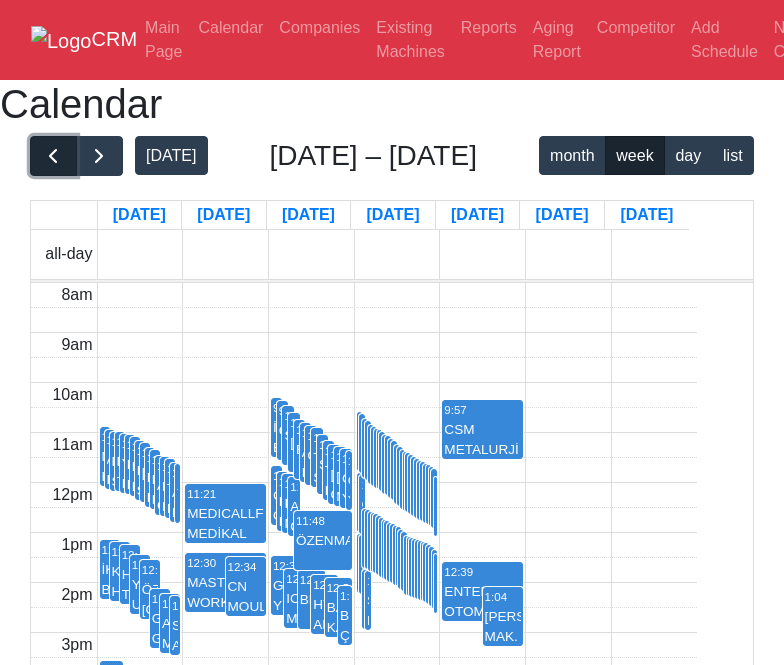 click at bounding box center (53, 156) 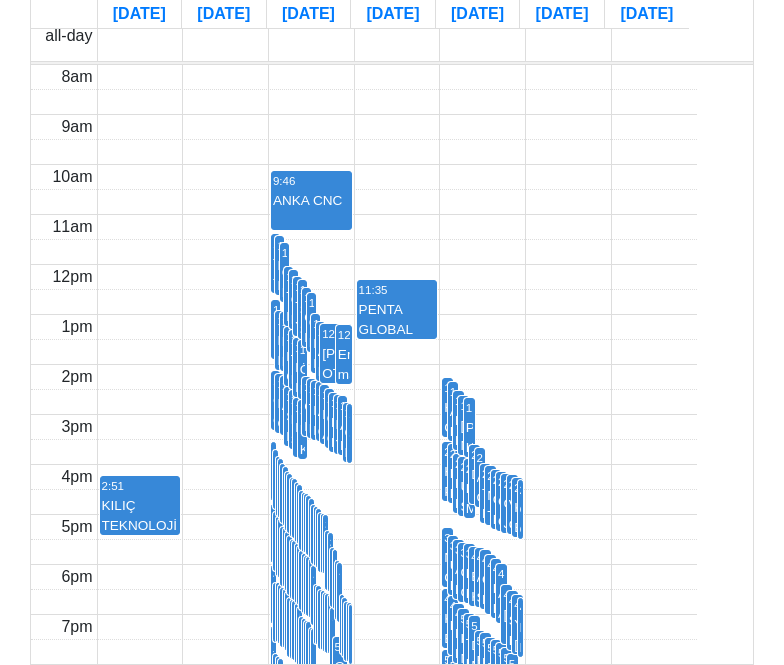 scroll, scrollTop: 543, scrollLeft: 0, axis: vertical 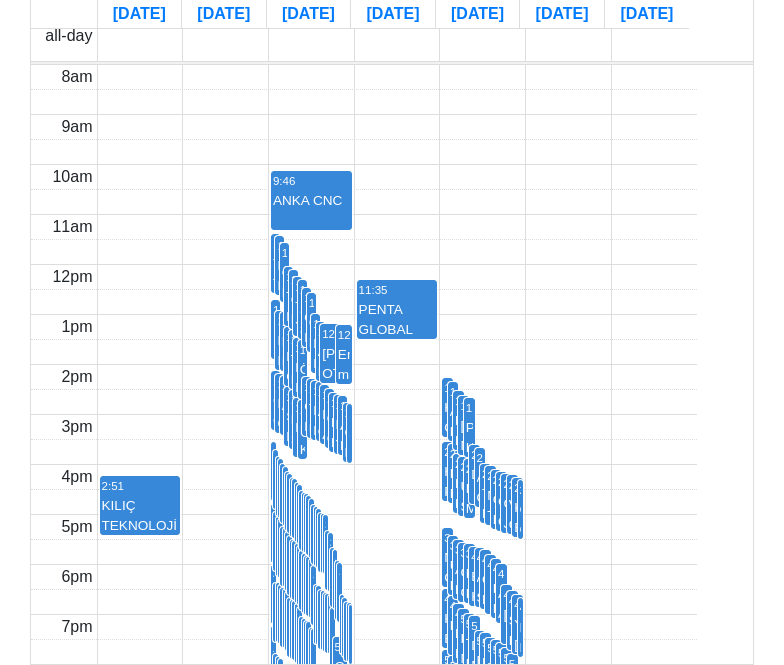 click on "2:23 AREA OTOMOTIV" at bounding box center (480, 477) 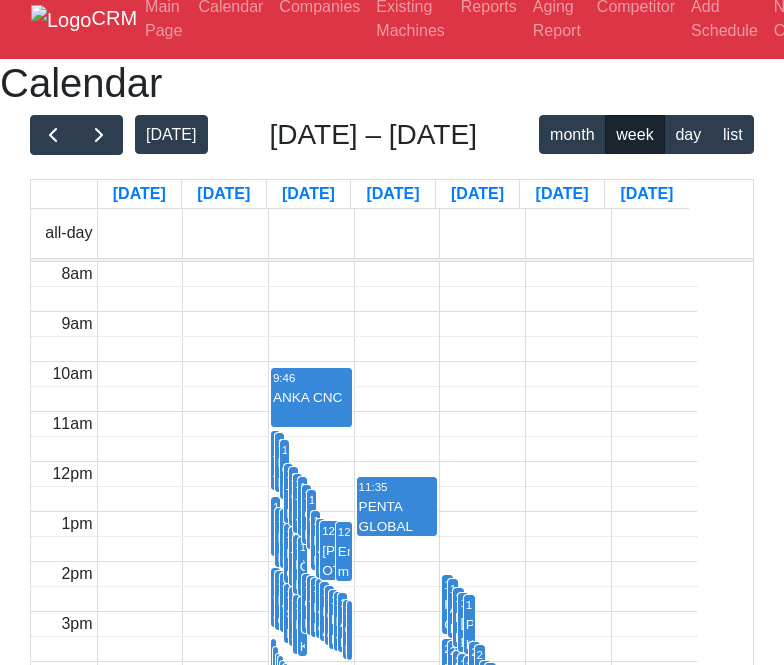 scroll, scrollTop: 0, scrollLeft: 0, axis: both 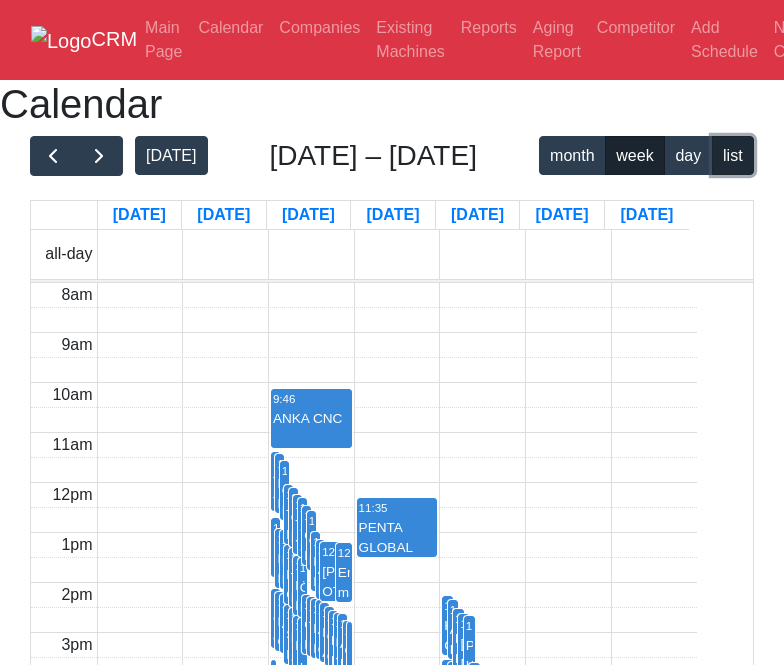 click on "list" at bounding box center [733, 155] 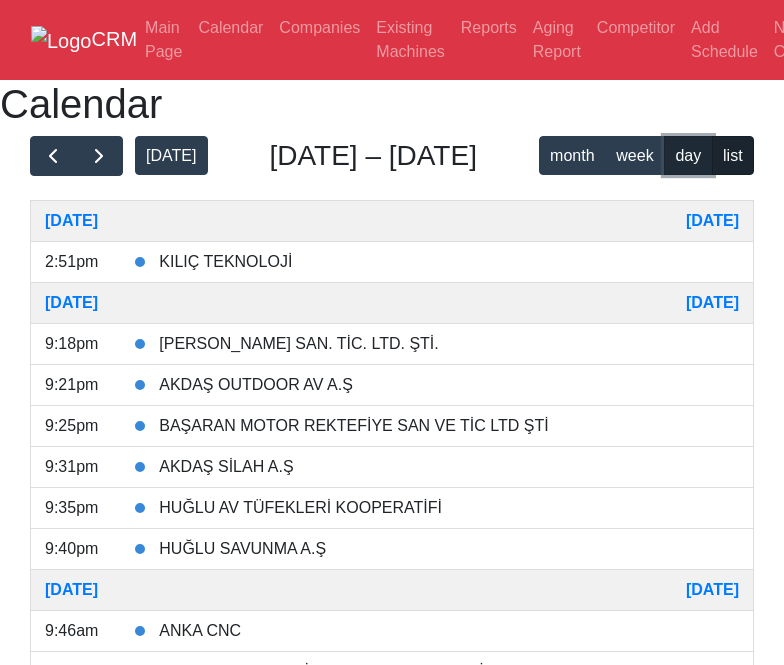 click on "day" at bounding box center [688, 155] 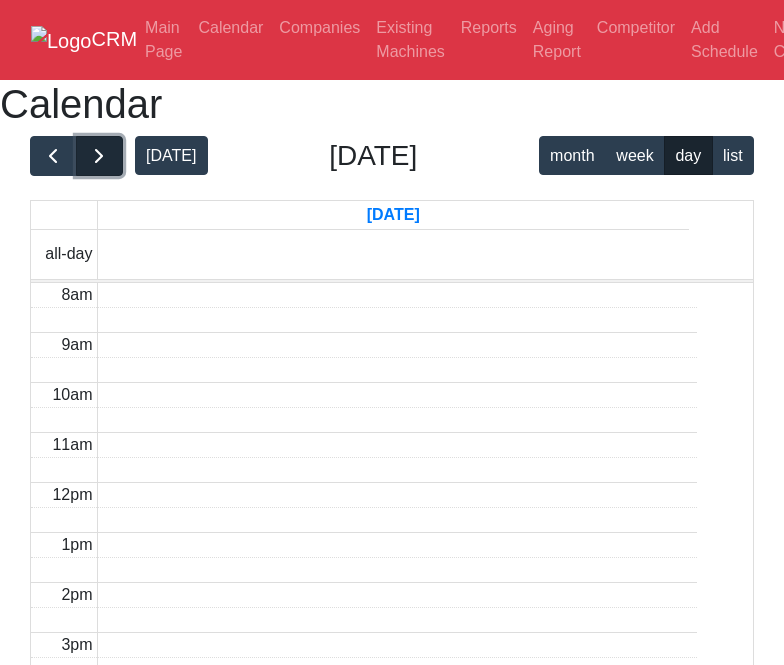 click at bounding box center [99, 156] 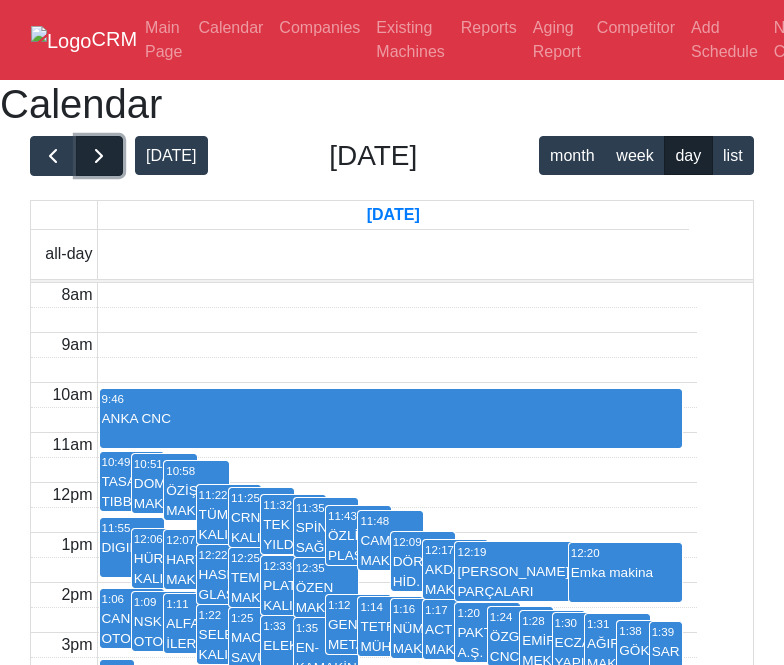 click at bounding box center [99, 156] 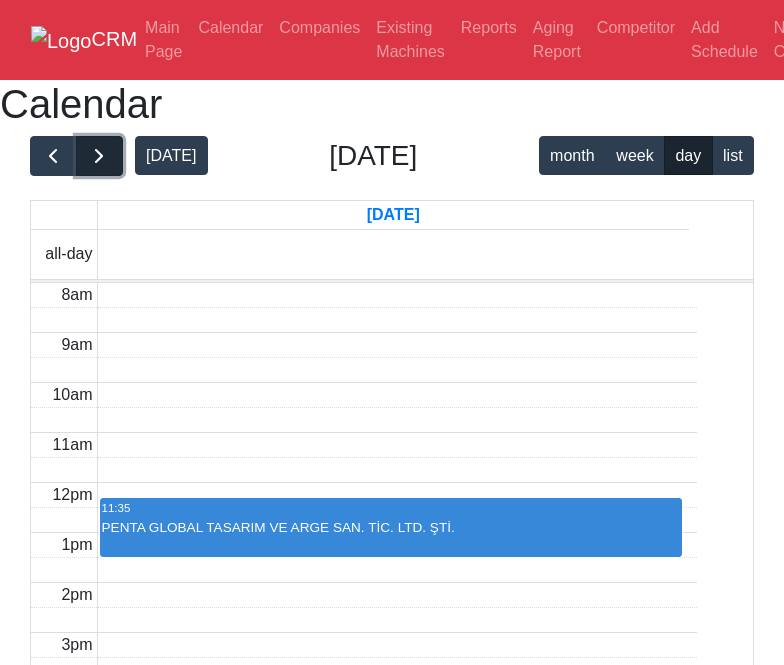 click at bounding box center (99, 156) 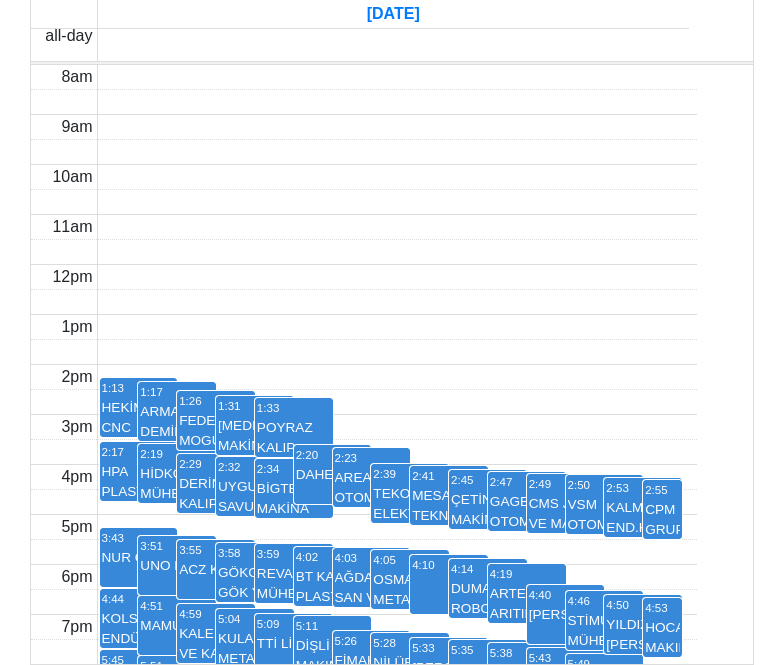 scroll, scrollTop: 530, scrollLeft: 0, axis: vertical 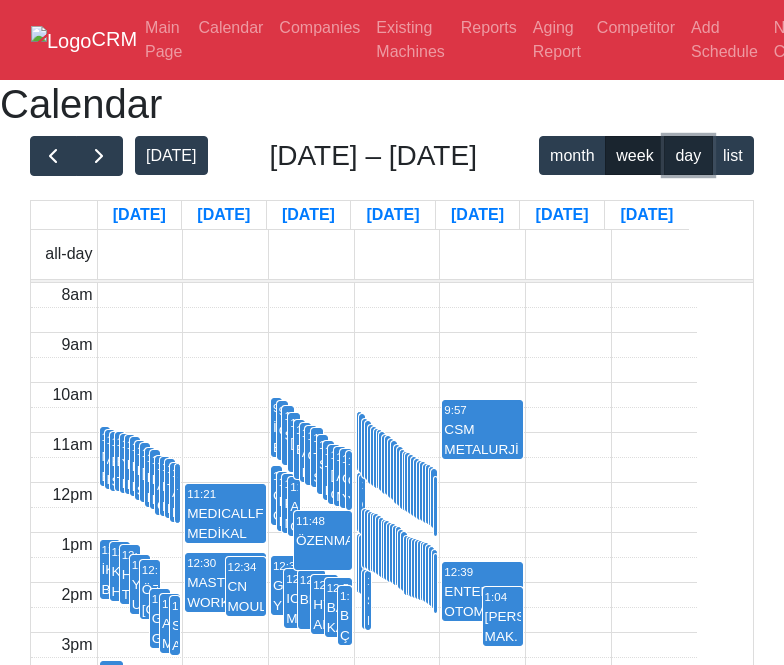 click on "day" at bounding box center [688, 155] 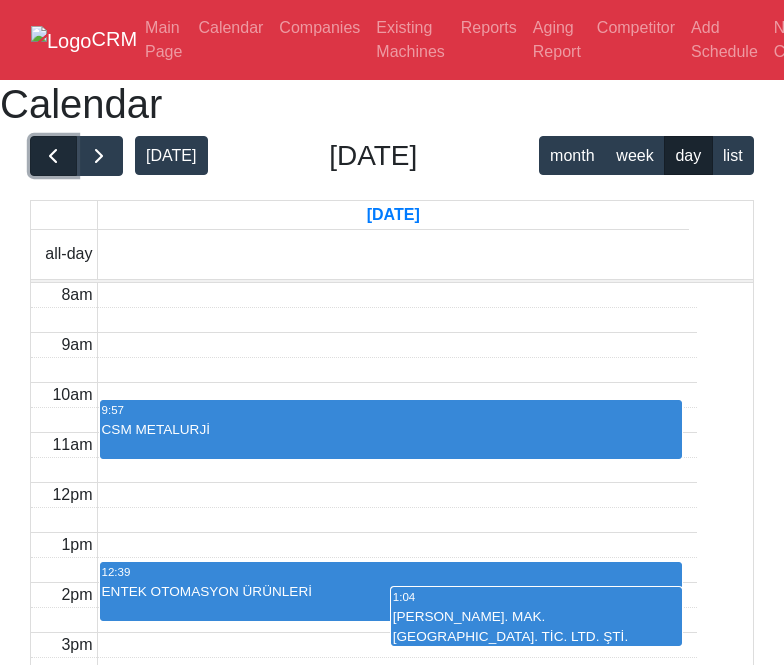 click at bounding box center (53, 156) 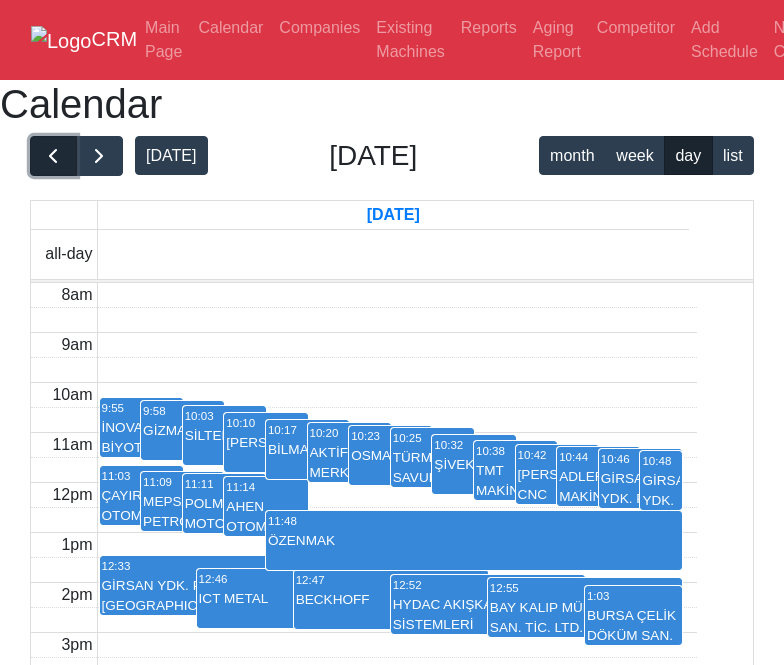 click at bounding box center (53, 156) 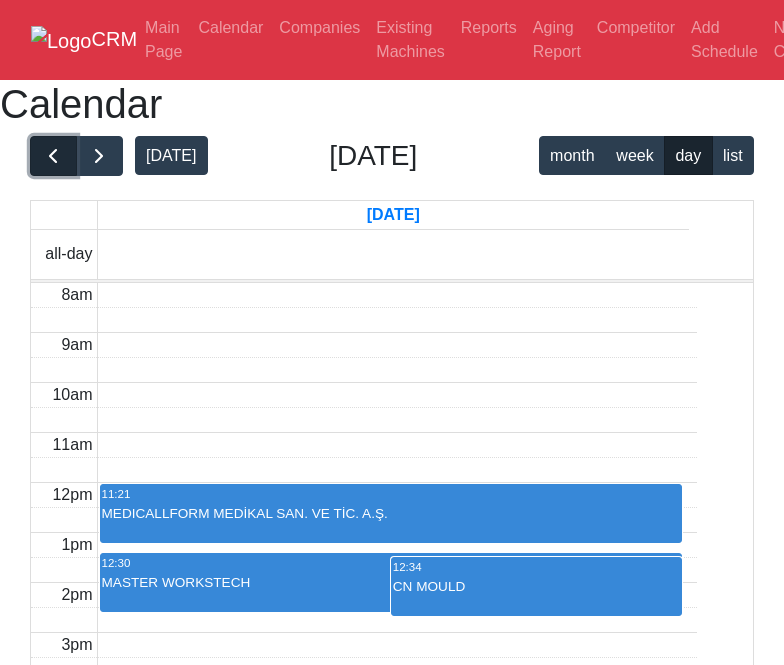 click at bounding box center (53, 156) 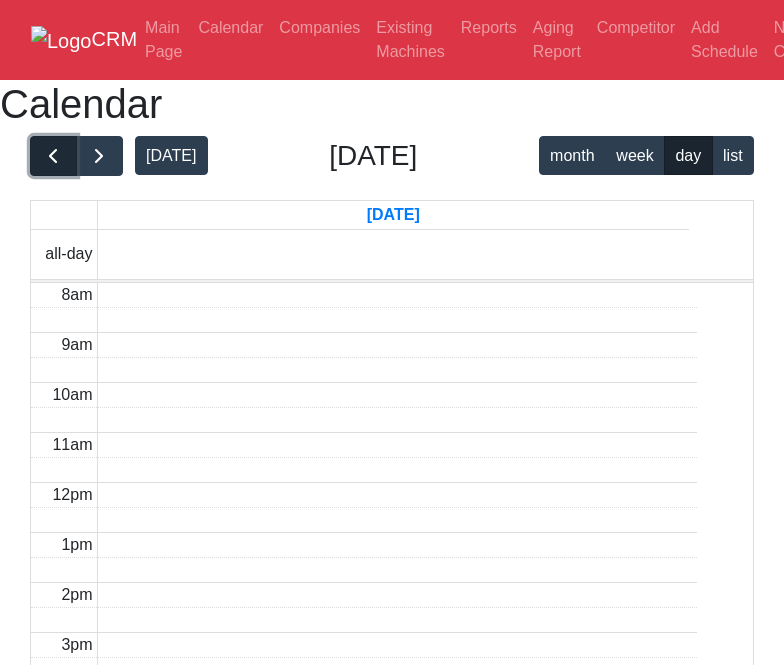 click at bounding box center [53, 156] 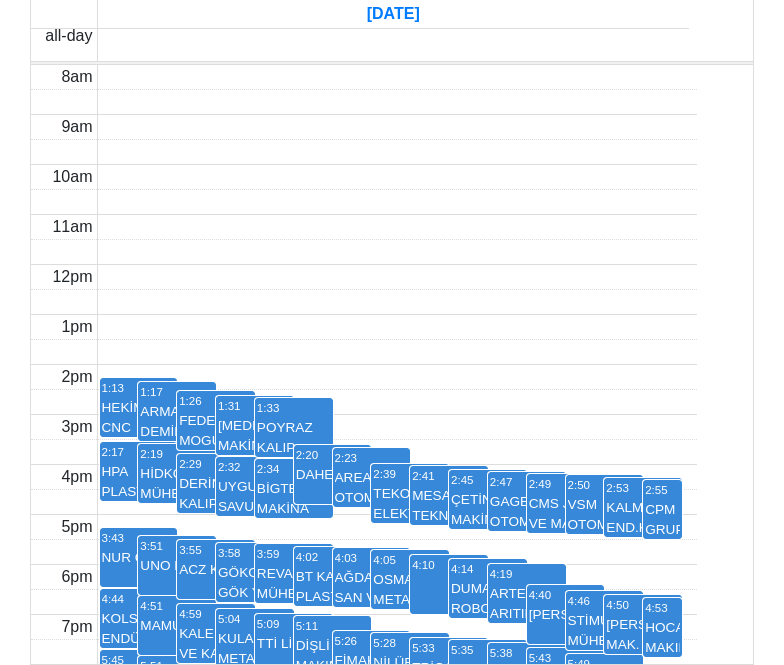 scroll, scrollTop: 530, scrollLeft: 0, axis: vertical 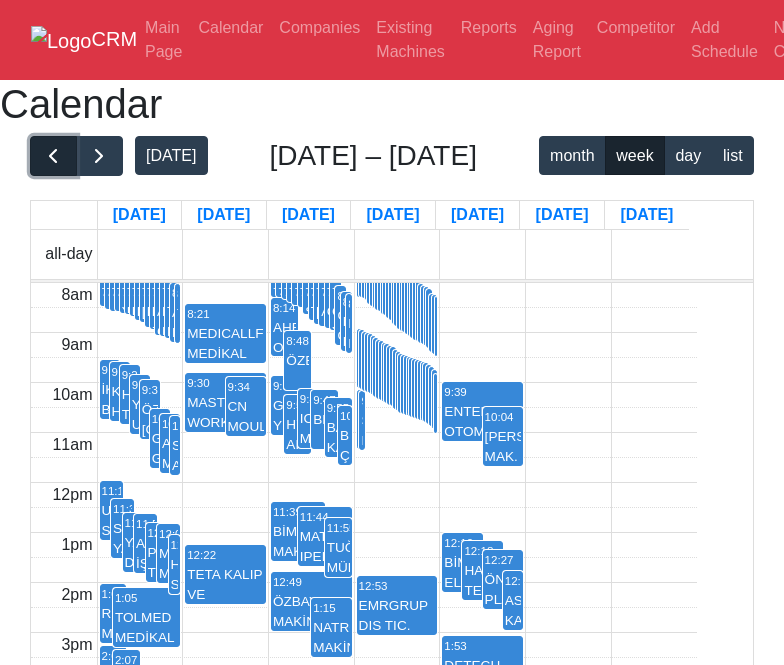 click at bounding box center (53, 156) 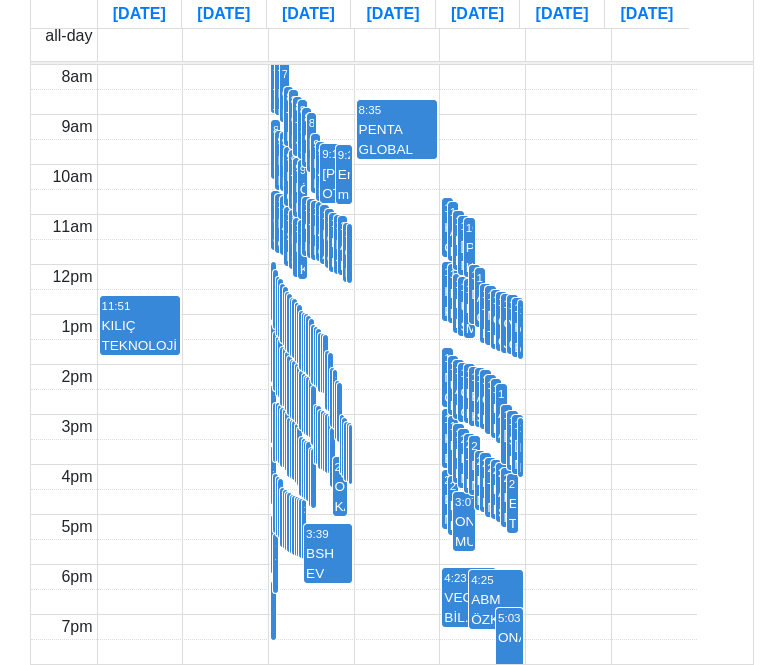 scroll, scrollTop: 200, scrollLeft: 0, axis: vertical 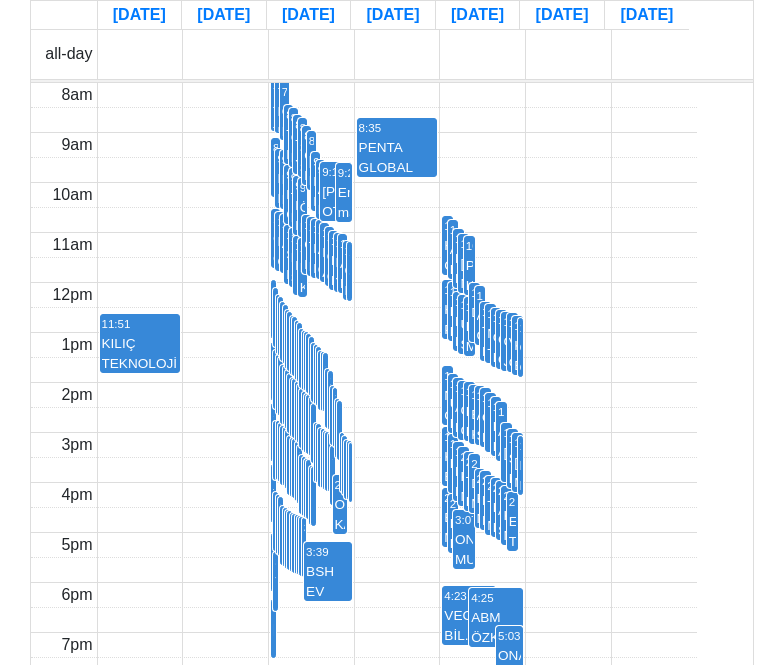 click on "day" at bounding box center [688, -45] 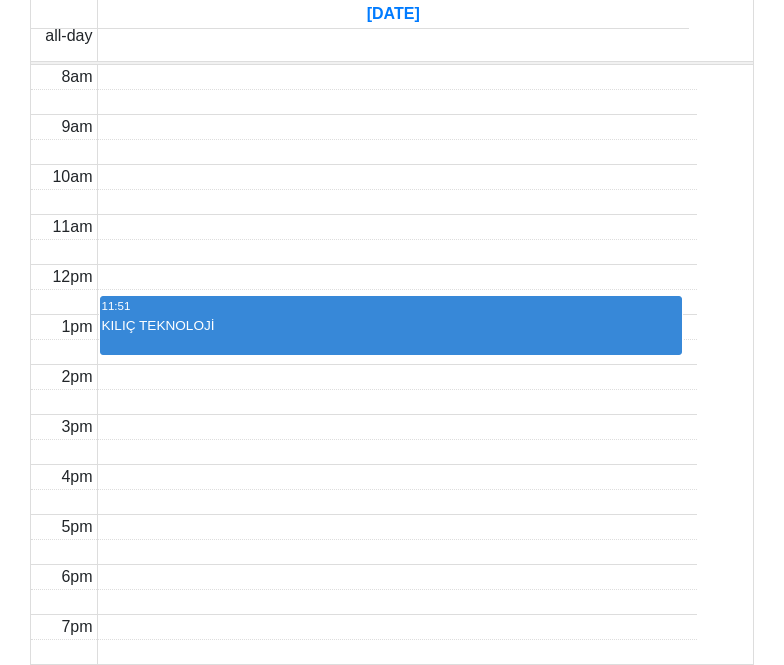 scroll, scrollTop: 0, scrollLeft: 0, axis: both 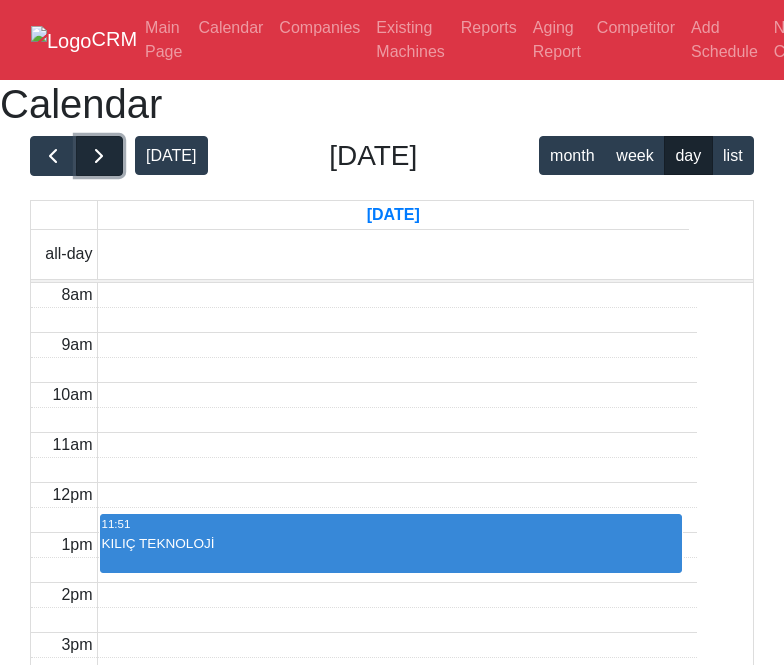 click at bounding box center (99, 156) 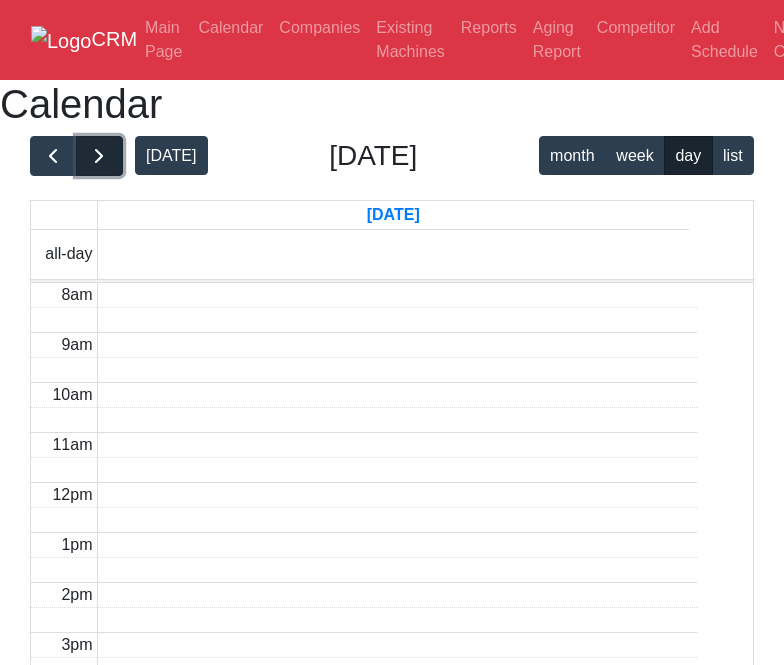 click at bounding box center [99, 156] 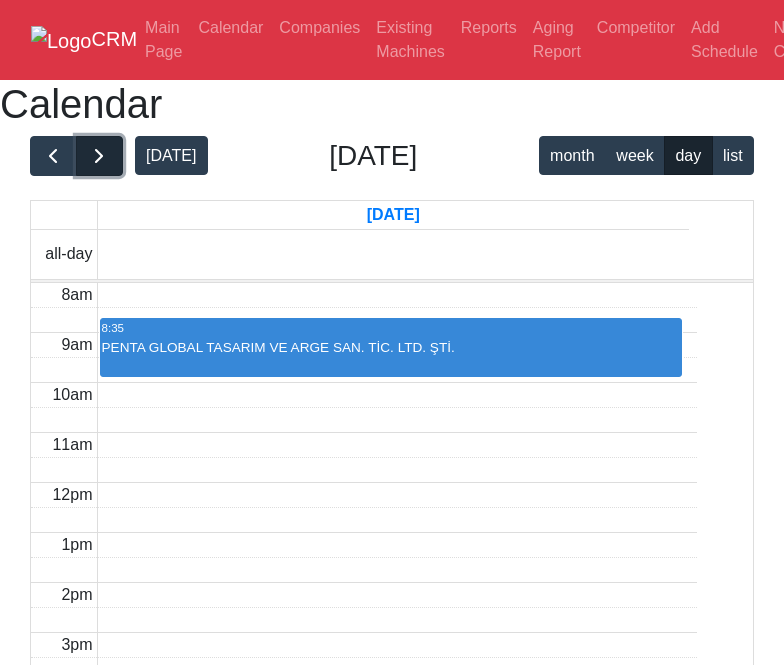 click at bounding box center [99, 156] 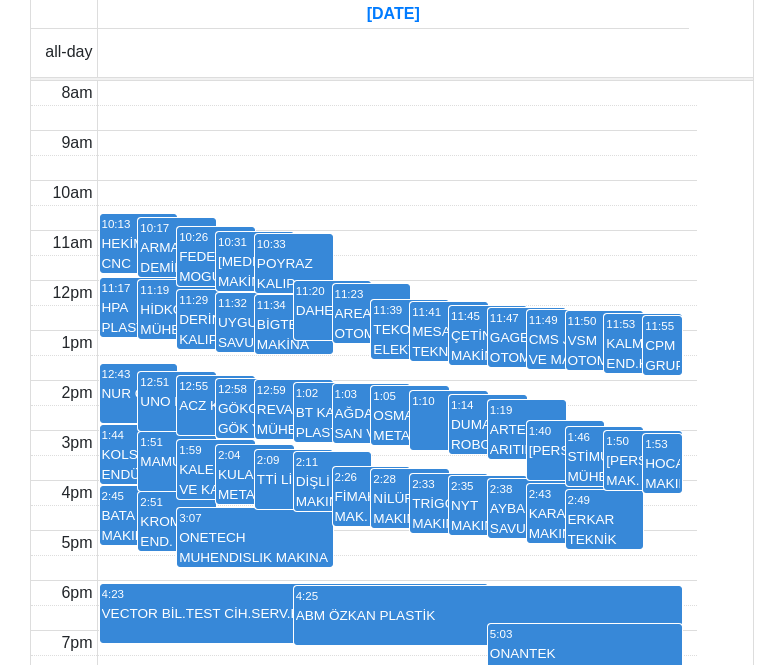 scroll, scrollTop: 300, scrollLeft: 0, axis: vertical 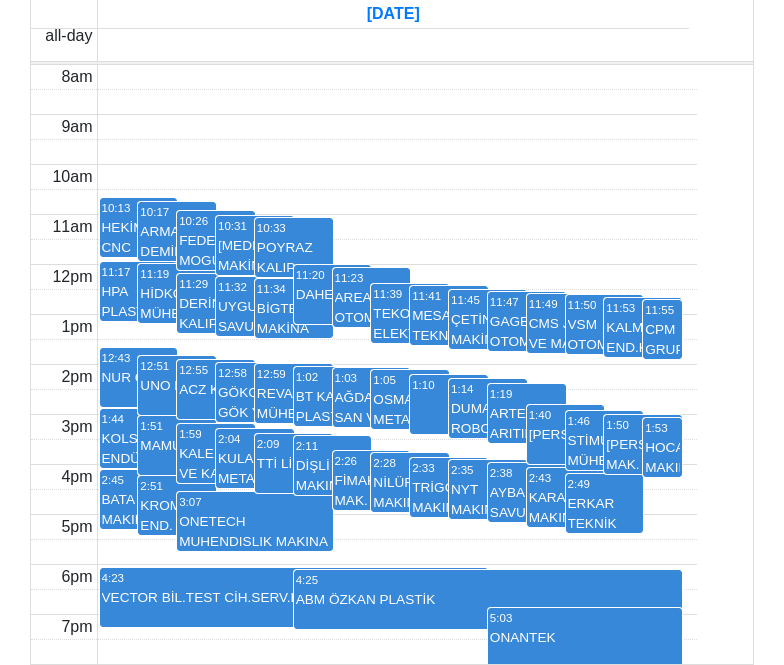 click on "2:26" at bounding box center (372, 461) 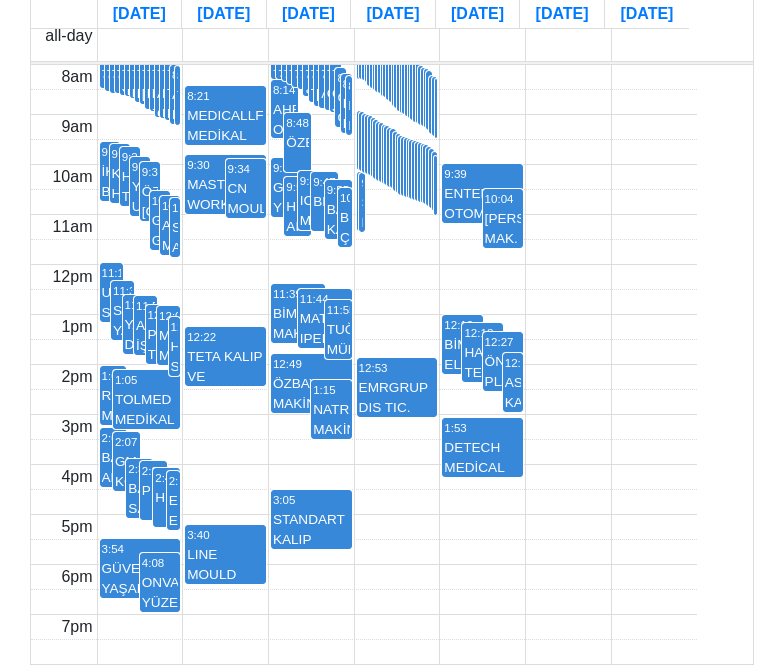 scroll, scrollTop: 0, scrollLeft: 0, axis: both 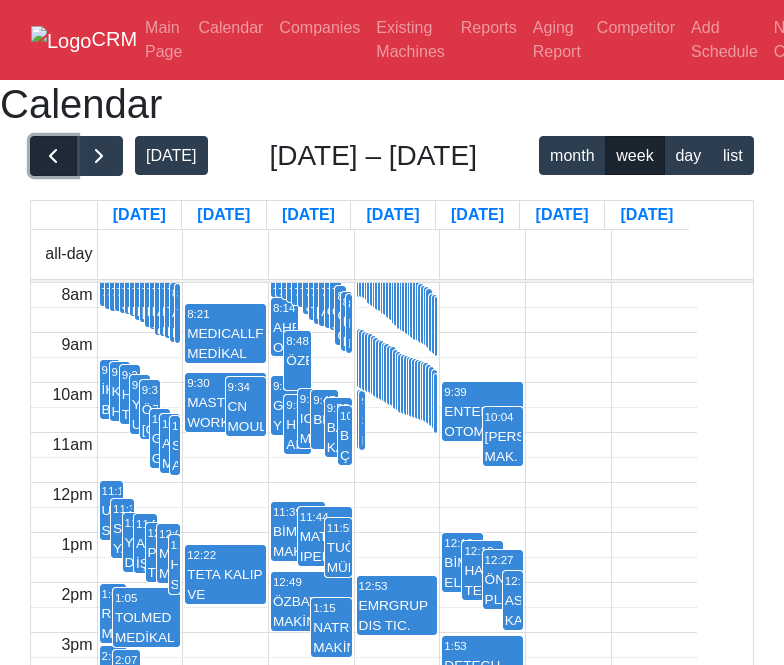 click at bounding box center [53, 156] 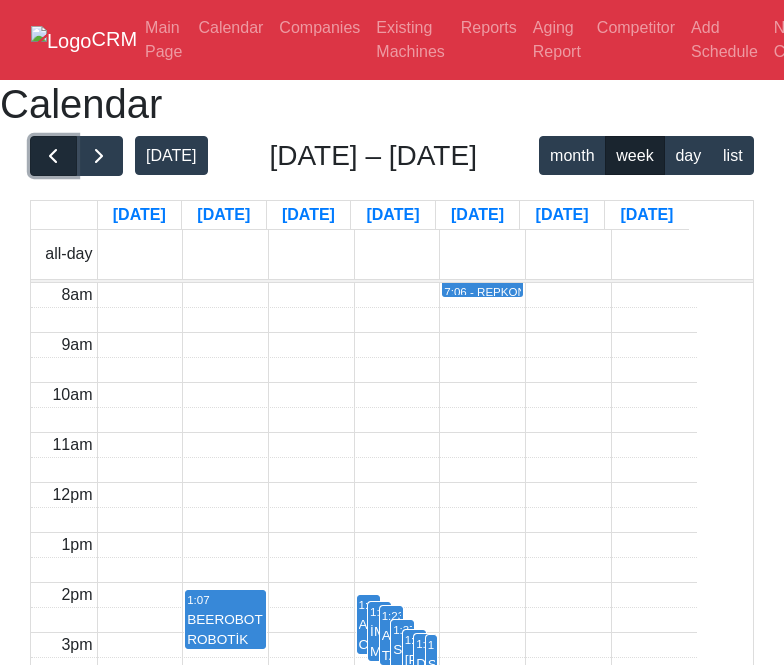 click at bounding box center (53, 156) 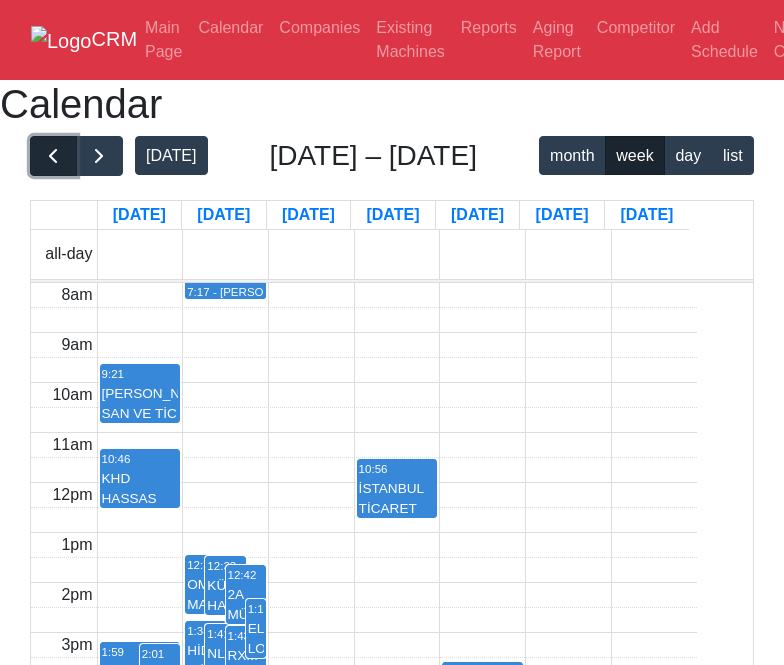 click at bounding box center (53, 156) 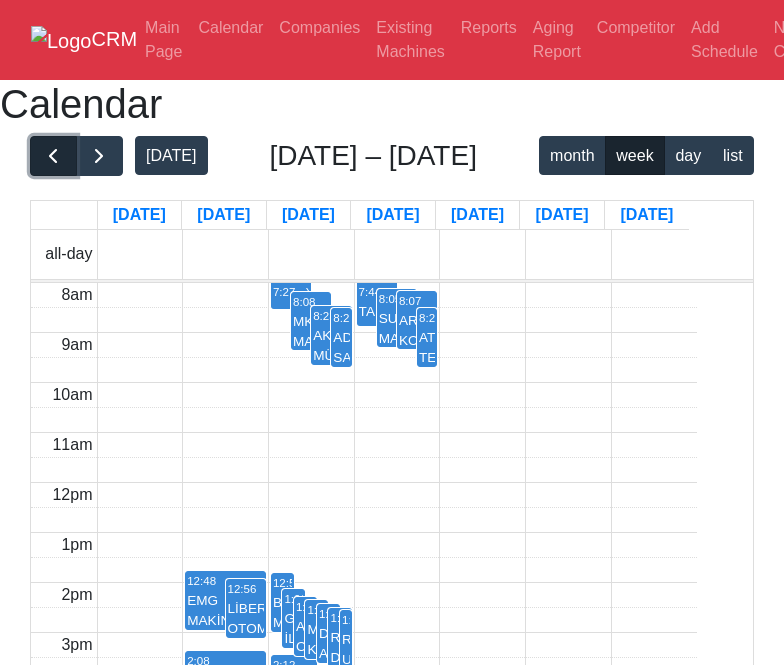 click at bounding box center [53, 156] 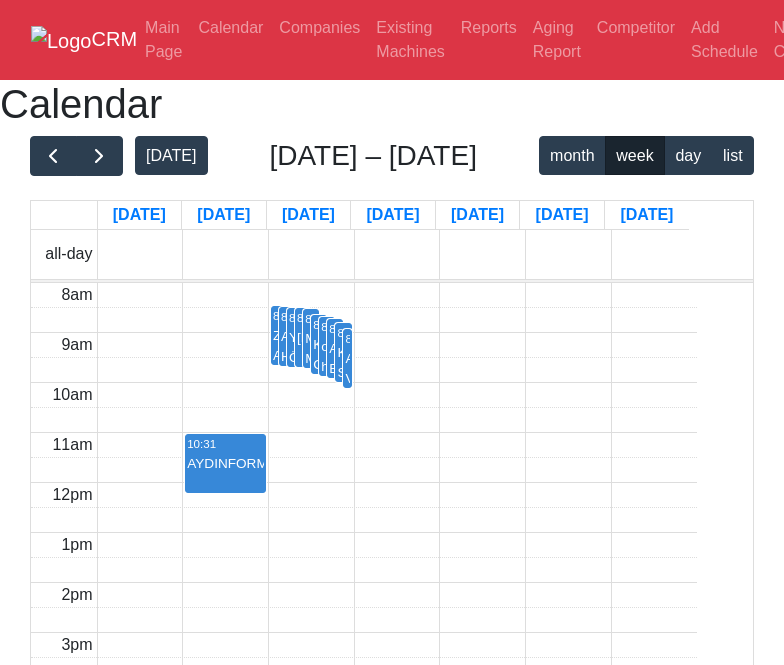 click on "[DATE] [DATE] – [DATE] month week day list [DATE] [DATE] [DATE] [DATE] [DATE] [DATE] [DATE] all-day 8am 9am 10am 11am 12pm 1pm 2pm 3pm 4pm 5pm 6pm 7pm 10:31 AYDINFORM 8:23 ZUMBUL ARGE ELEKTRONİK MAK. İML. [GEOGRAPHIC_DATA]. VE TİC. LTD. ŞTİ. 8:24 ADMASOL HAVACILIK TEKNOLOJİ MAKİNA TASARIM İML. [GEOGRAPHIC_DATA]. TİC. LTD. ŞTİ. 8:25 YENİ ÖZTÜRK KALIP PARÇA MAKİNA METAL SAN. TİC. LTD. 8:25 [PERSON_NAME] 8:26 MILSPEC MÜHENDİSLİK 8:32 KALİBRE CNC KALIP 8:34 ortec havacılık 8:36 ARAT-ER MÜHENDİSLİK MAK. SAN.TİC. LTD. ŞTİ. 8:40 KURTOĞLU SAVUNMA MAKİNA MATBAA MED. OTOM. İTH. İHR. [GEOGRAPHIC_DATA]. TİC. LTD. ŞTİ. 8:46 ARTI VE ARTI TEKNOLOJİ HİZMETLERİ SAN. VE TİC. A.Ş." at bounding box center [392, 509] 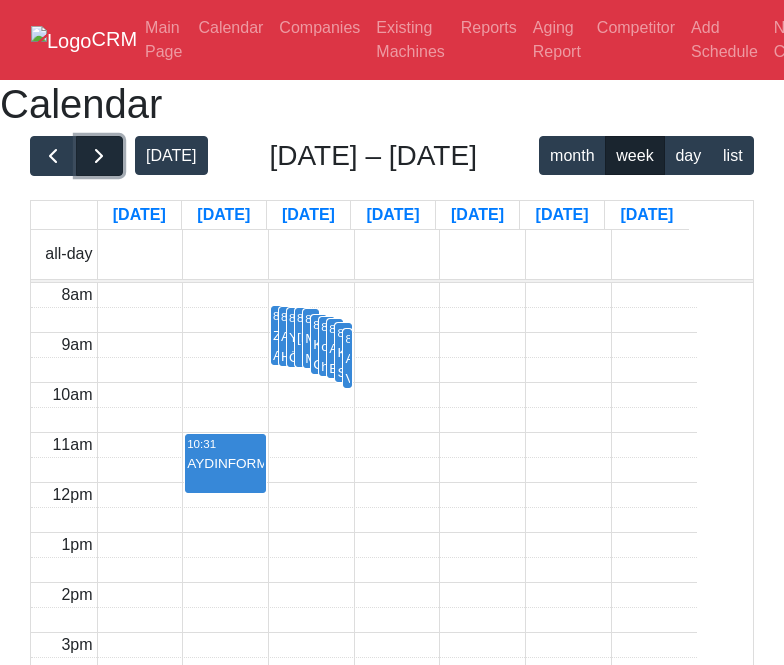 click at bounding box center (99, 156) 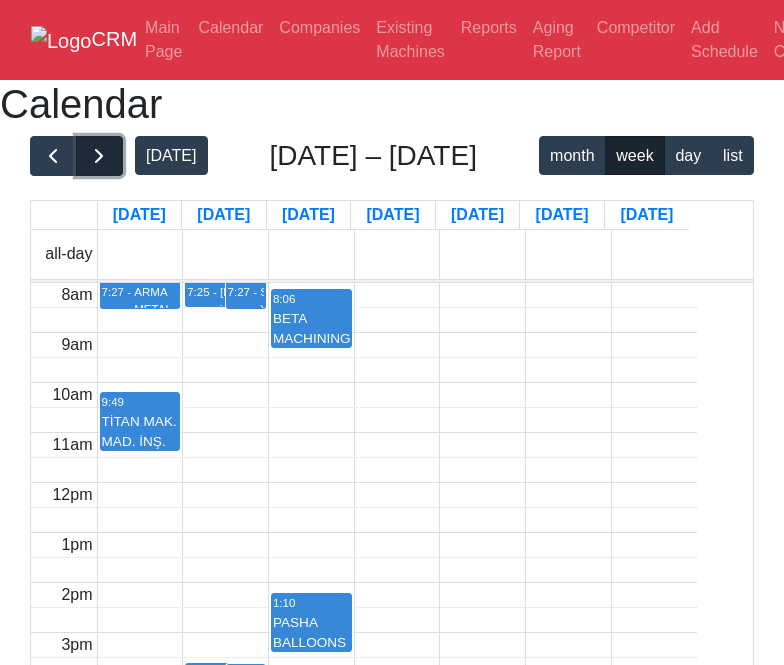 click at bounding box center [99, 156] 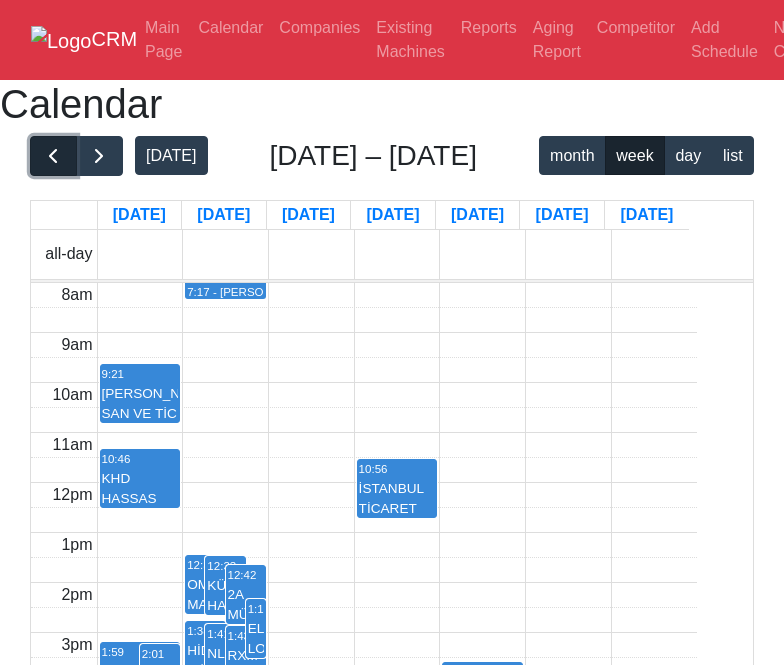 click at bounding box center [53, 156] 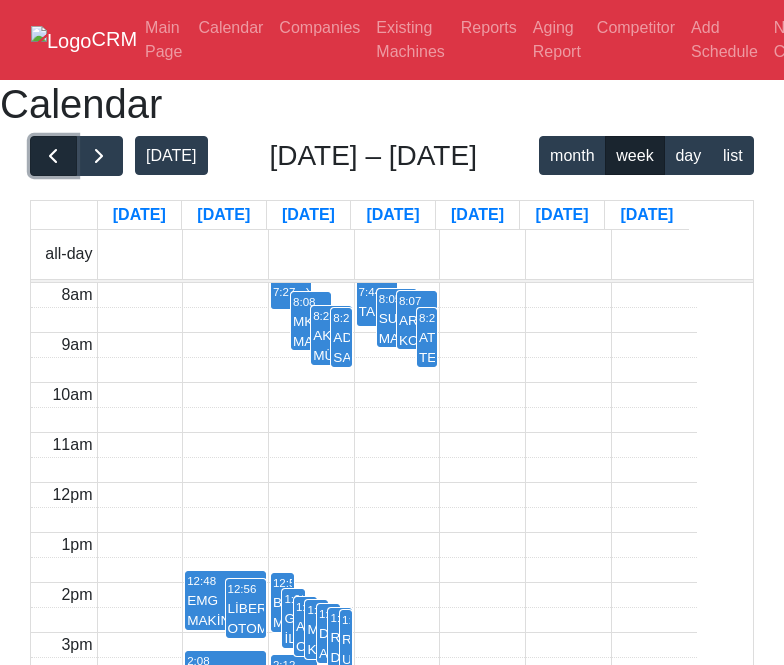 click at bounding box center (53, 156) 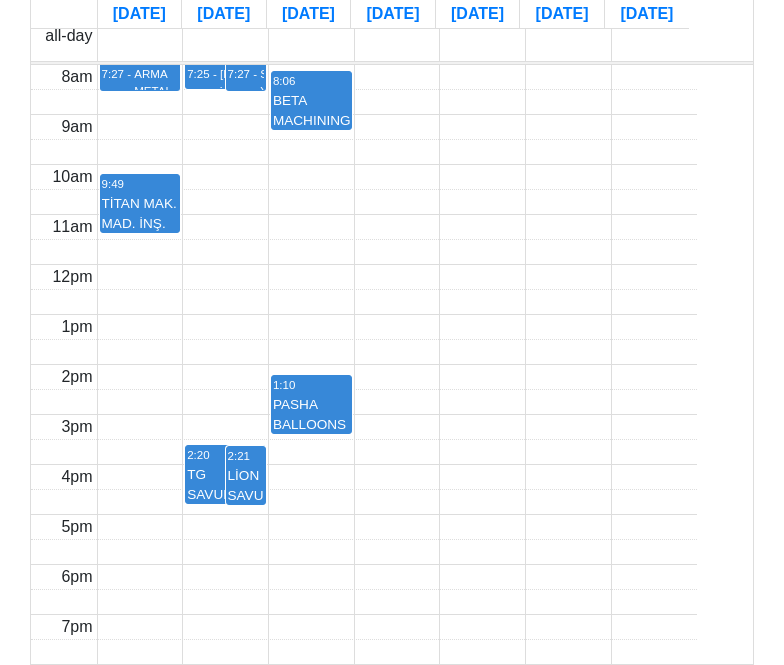 scroll, scrollTop: 200, scrollLeft: 0, axis: vertical 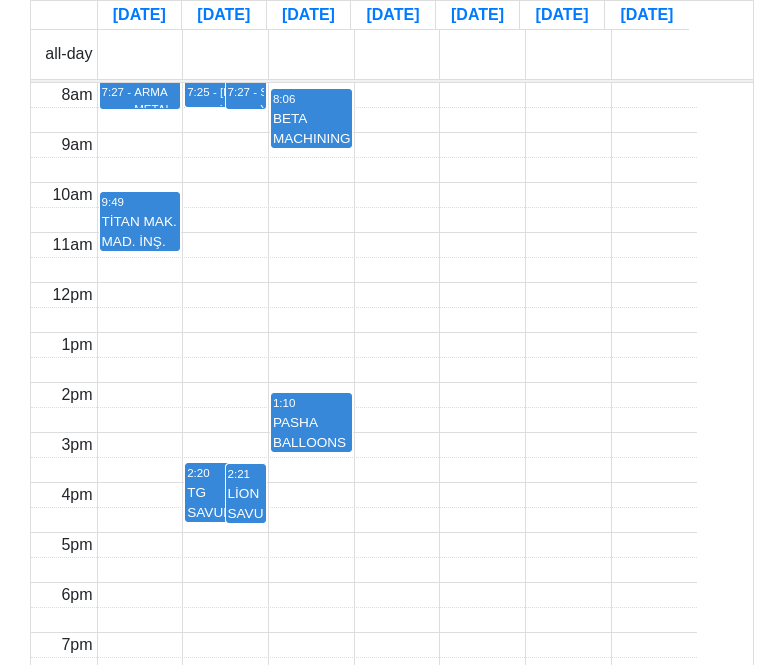 click at bounding box center (99, -44) 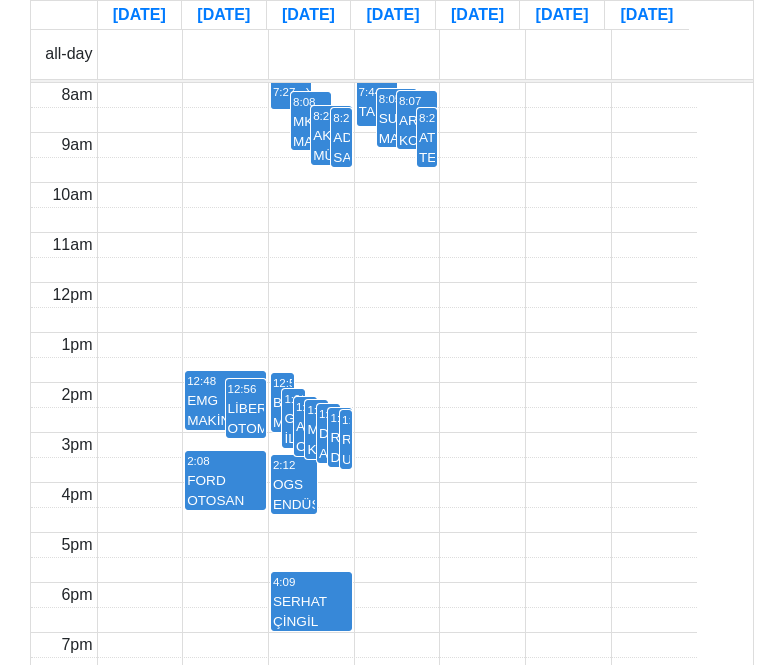 click at bounding box center (99, -44) 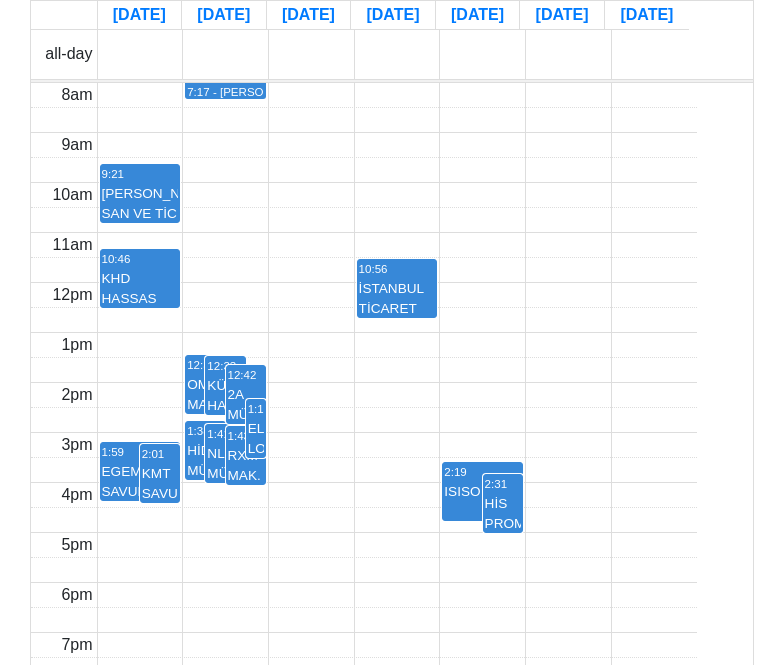 click at bounding box center (99, -44) 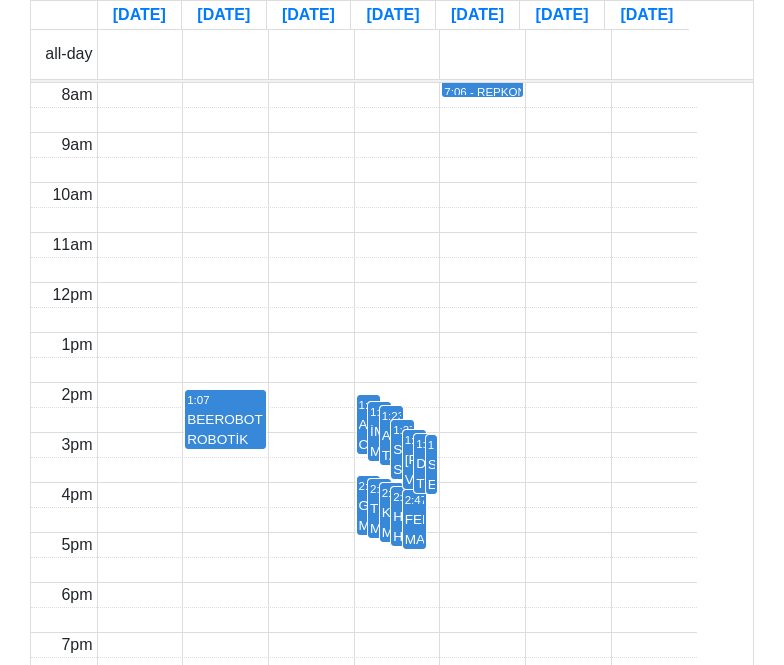 click at bounding box center [99, -44] 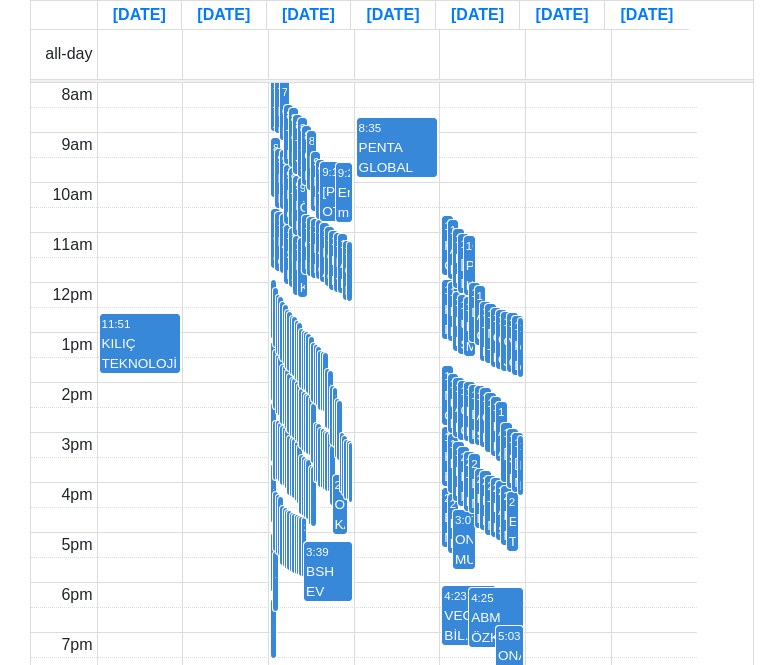 click at bounding box center (99, -44) 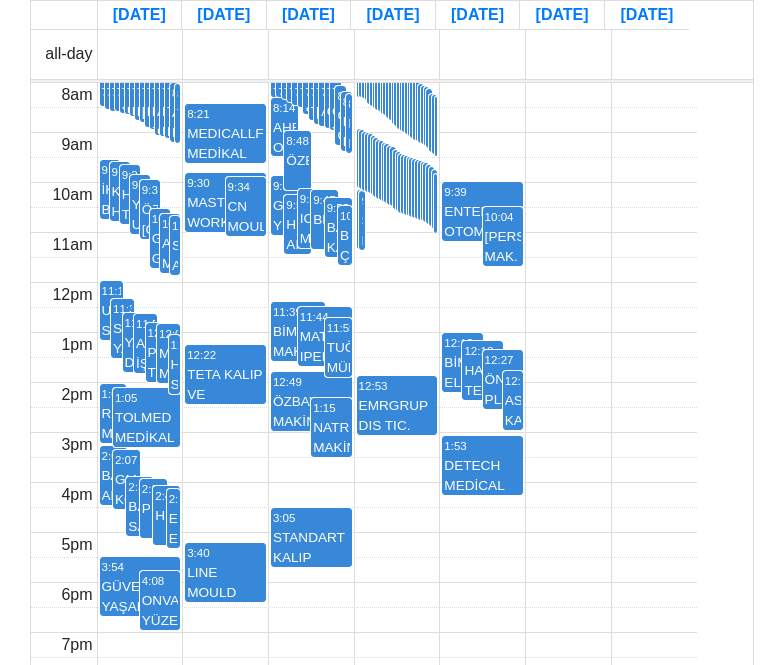 click at bounding box center [99, -44] 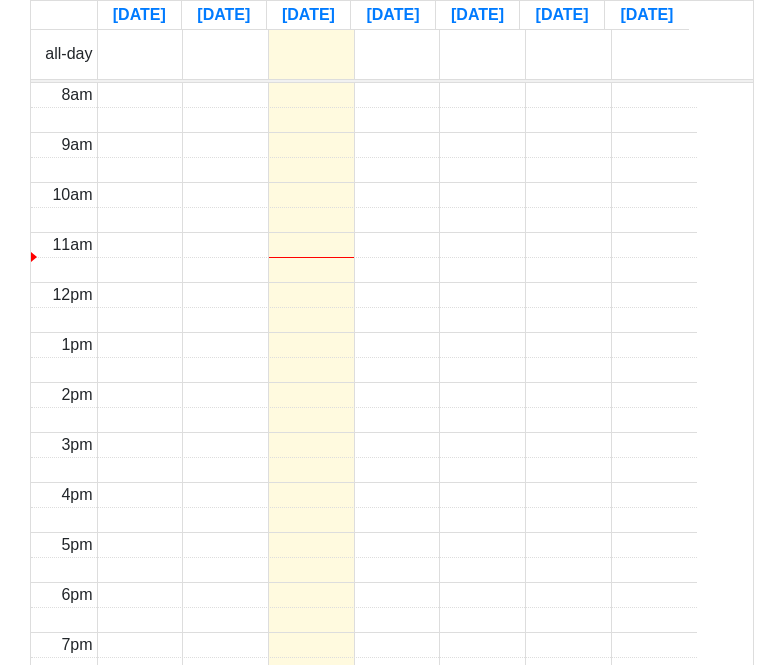click at bounding box center (53, -44) 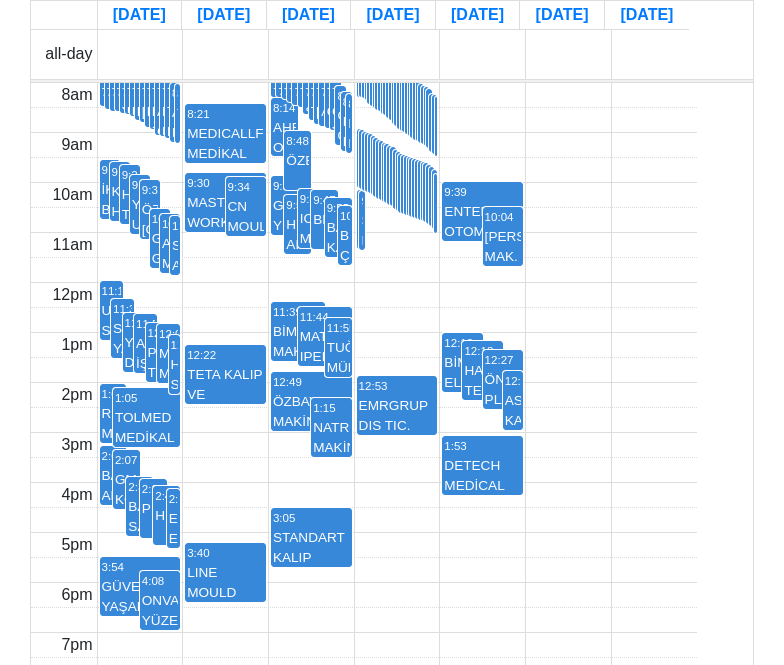 click at bounding box center [53, -44] 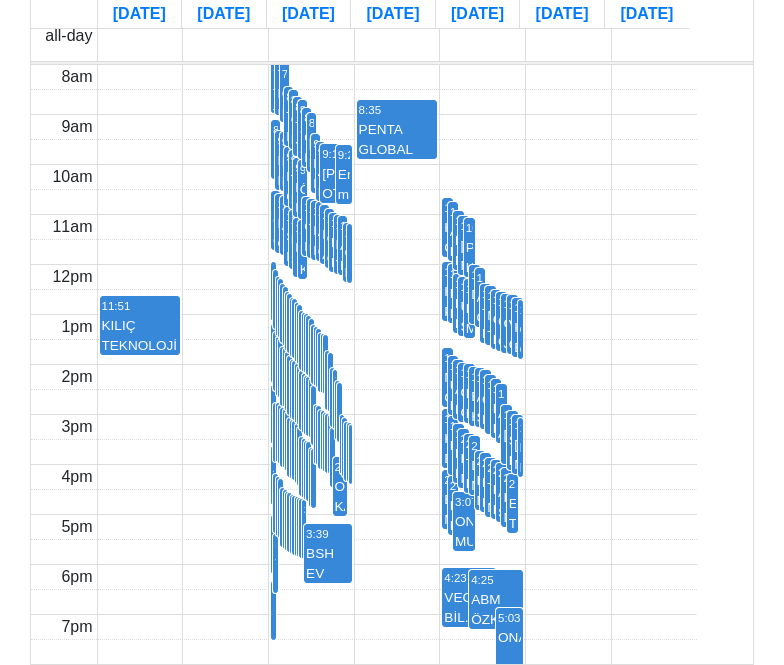 scroll, scrollTop: 543, scrollLeft: 0, axis: vertical 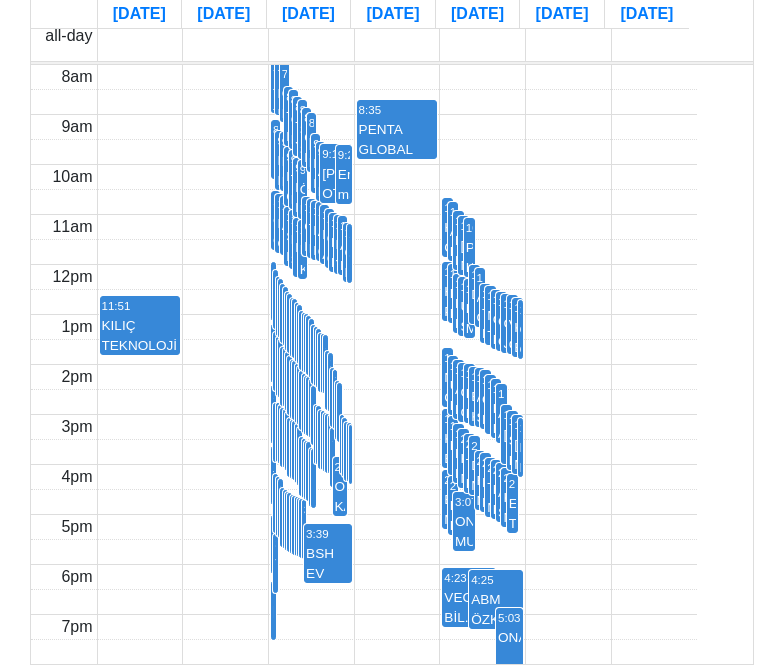 click on "1:19 ARTEMİS ARITIM" at bounding box center (501, 413) 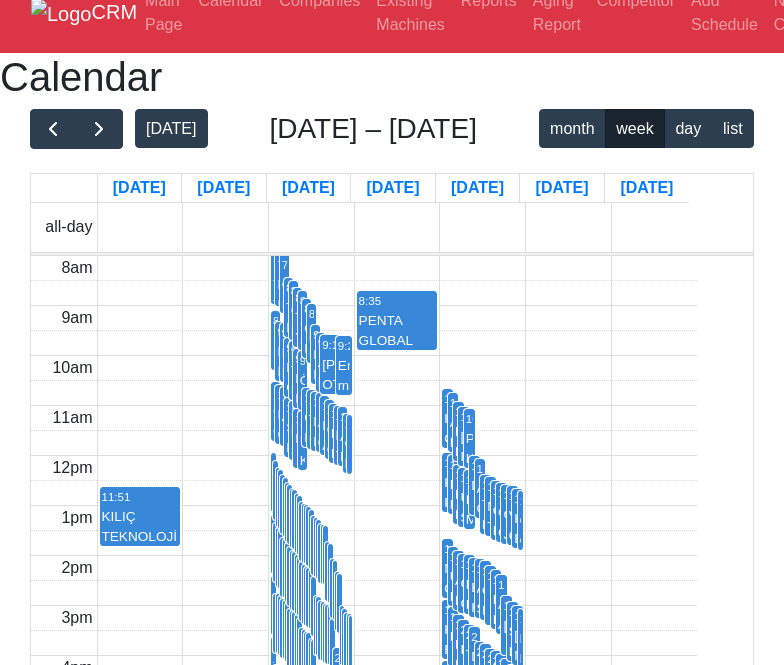 scroll, scrollTop: 0, scrollLeft: 0, axis: both 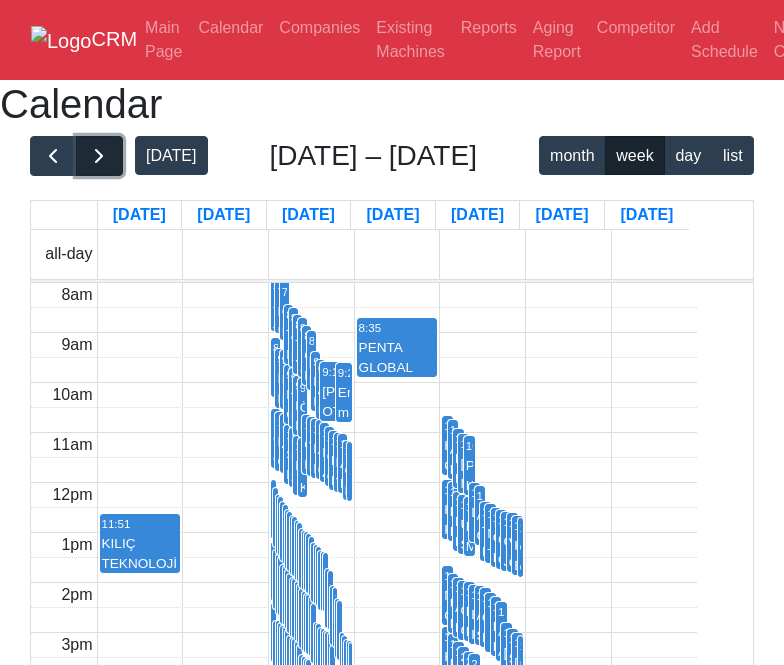 click at bounding box center (99, 156) 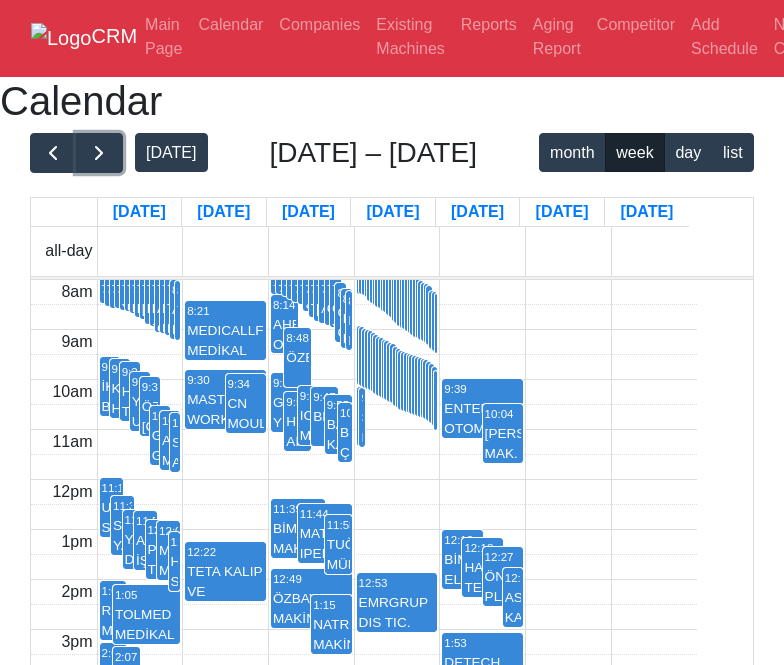 scroll, scrollTop: 0, scrollLeft: 0, axis: both 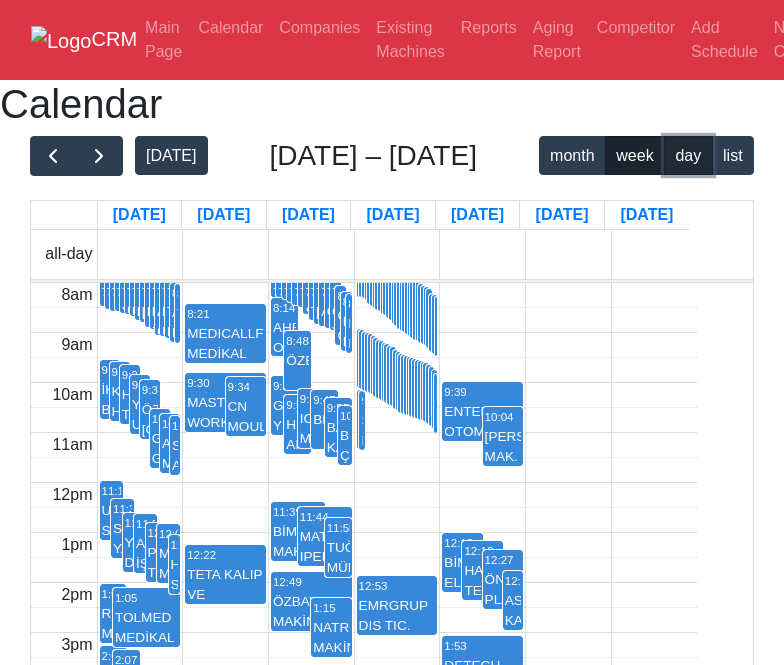 click on "day" at bounding box center [688, 155] 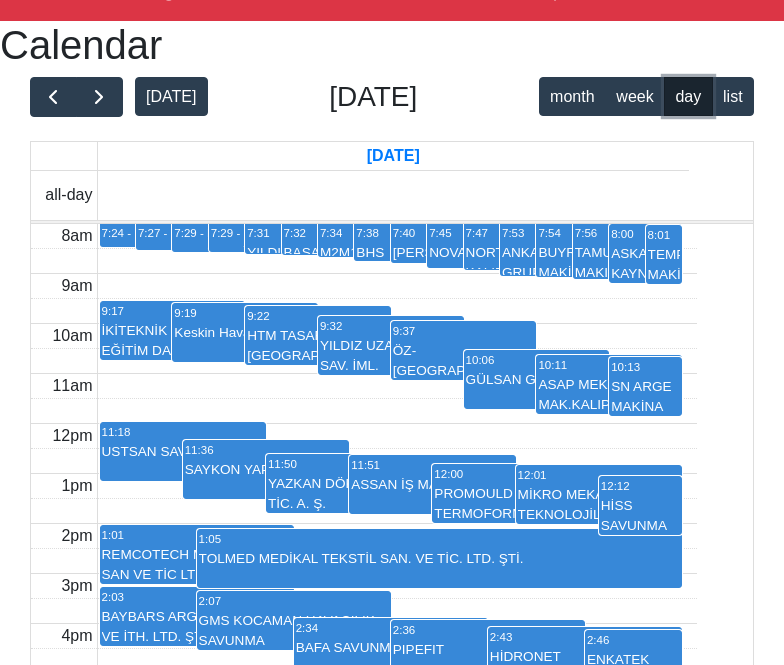 scroll, scrollTop: 100, scrollLeft: 0, axis: vertical 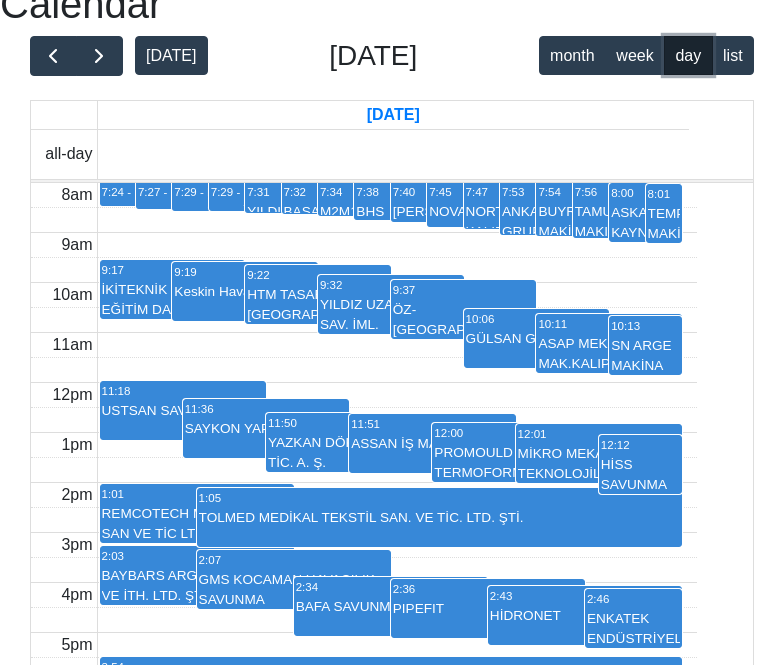 click on "7:38 BHS SAVUNMA SAN. [MEDICAL_DATA]. MAK. LTD. ŞTİ." at bounding box center [390, 201] 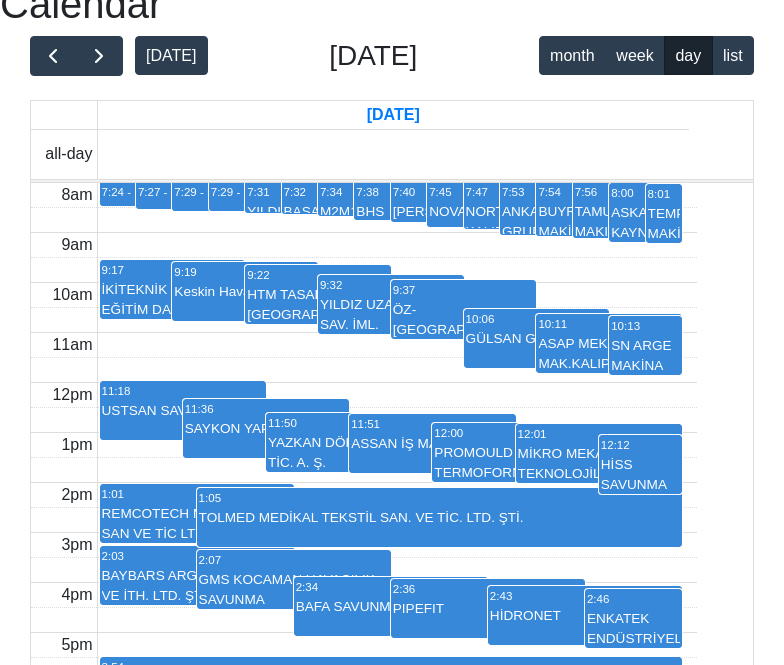 scroll, scrollTop: 300, scrollLeft: 0, axis: vertical 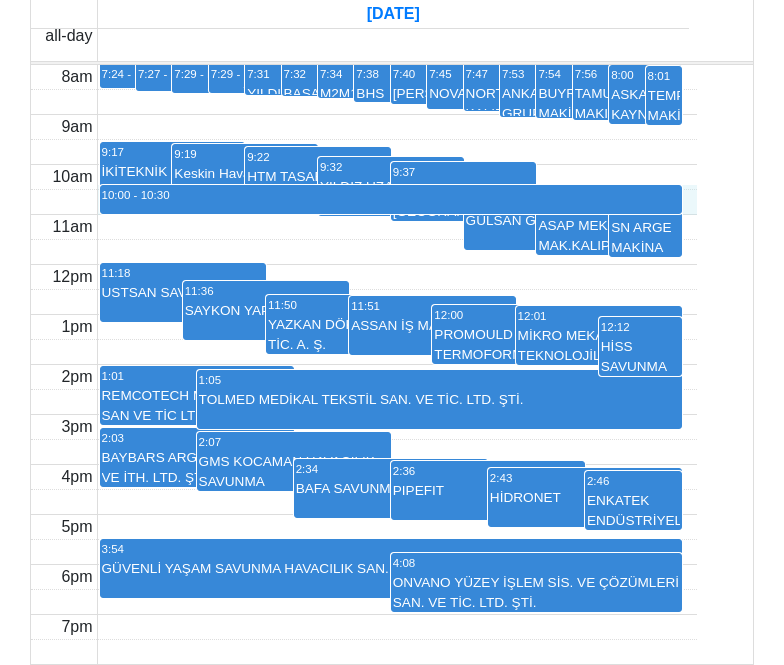 click on "8am 9am 10am 11am 12pm 1pm 2pm 3pm 4pm 5pm 6pm 7pm 7:24 MAC BENDİNG 7:27 ADR HAVACILIK 7:29 ENDA SİSTEM DİJİTAL ÜRETİM TEK. A.Ş. 7:29 BSC TEKNİK OTOMOTİV 7:31 [PERSON_NAME] 7:32 BAŞARIARGE EN. TEK. ELK. ELEK. [MEDICAL_DATA]. MAK. [GEOGRAPHIC_DATA]. VE TAAH.  7:34 M2M1 MAKİNA 7:38 BHS SAVUNMA SAN. [MEDICAL_DATA]. MAK. LTD. ŞTİ. 7:40 [PERSON_NAME] 7:45 NOVA FABRİCATRİON 7:47 NORTH KALIP 7:53 ANKA GRUP CNC MAKİNA 7:54 BUYRUK MAKİNE 7:56 TAMU MAKINA AŞ 8:00 ASKA KAYNAK 8:01 TEMPO MAKİNA 9:17 İKİTEKNİK BİLİŞİM  EĞİTİM DAN. ENJ. TAS. MÜH. LTD. ŞTİ. 9:19 Keskin Havacılık 9:22 HTM TASARIM MAK. [GEOGRAPHIC_DATA]. TİC. A.Ş. 9:32 YILDIZ UZAY VE HAV. SAV. İML. [GEOGRAPHIC_DATA]. TİC. LTD. ŞTi. 9:37 ÖZ-[GEOGRAPHIC_DATA] YEDEK PARÇA SAN. TİC. LTD. ŞTİ. 10:06 GÜLSAN GRUP 10:11 ASAP MEKANIK MAK.KALIP TAS.IML.ELEK. OTOASYON LTD. 10:13 SN ARGE MAKİNA KALIP İTH. [GEOGRAPHIC_DATA]. TİC. LTD. ŞTİ. 11:18 USTSAN SAVUNMA 11:36 SAYKON YAPI 11:50 YAZKAN DÖKÜM SAN. TİC. A. Ş. 11:51 ASSAN İŞ MAKİNALARI 12:00 PROMOULD TERMOFORM TEK. [GEOGRAPHIC_DATA]. VE TİC. LTD. ŞTİ. 12:01" at bounding box center (364, 364) 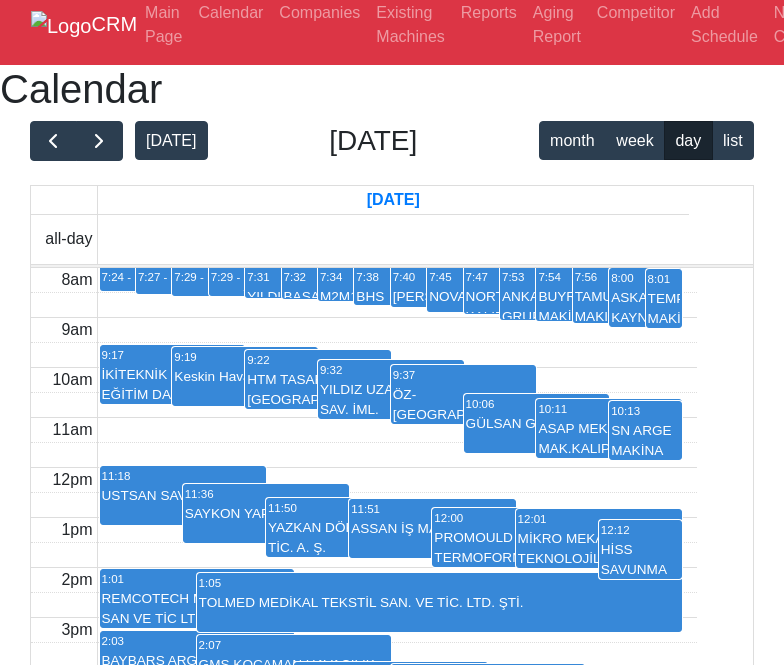 scroll, scrollTop: 0, scrollLeft: 0, axis: both 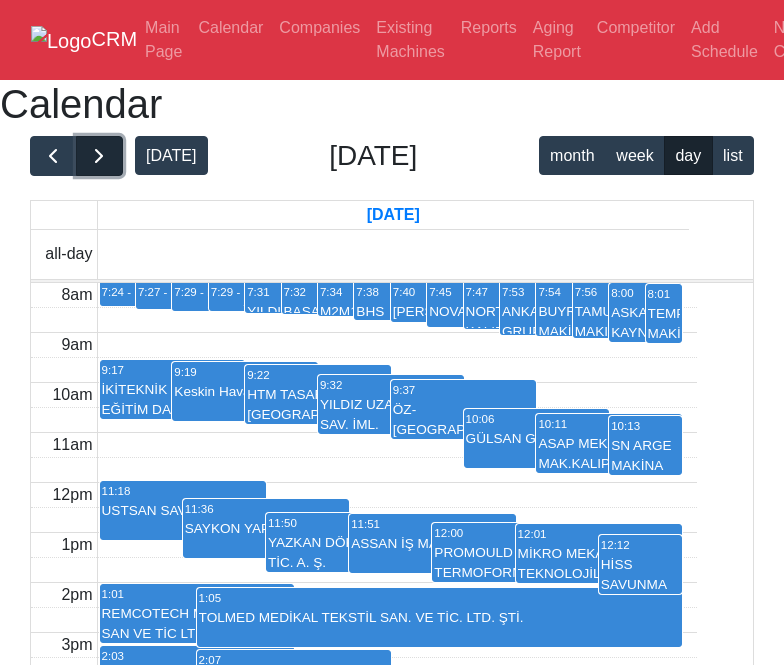 click at bounding box center (99, 156) 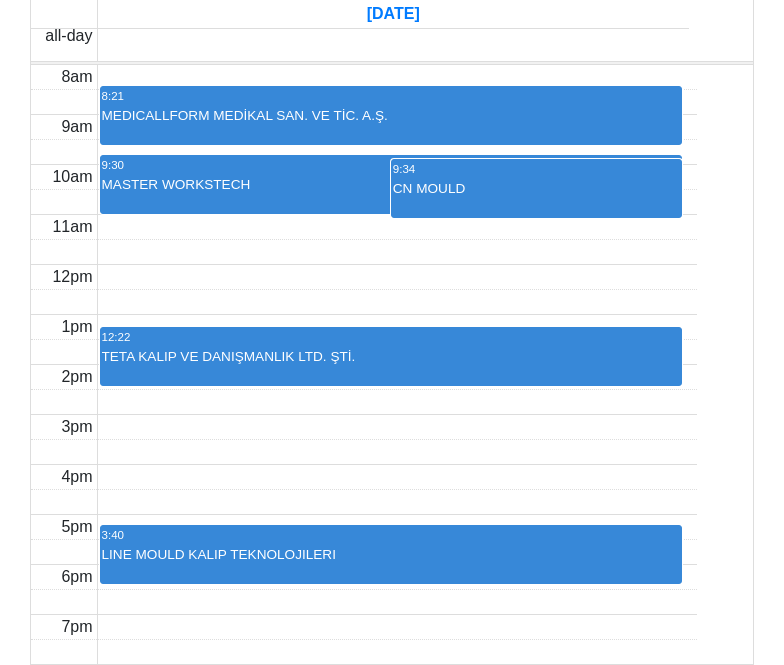 scroll, scrollTop: 300, scrollLeft: 0, axis: vertical 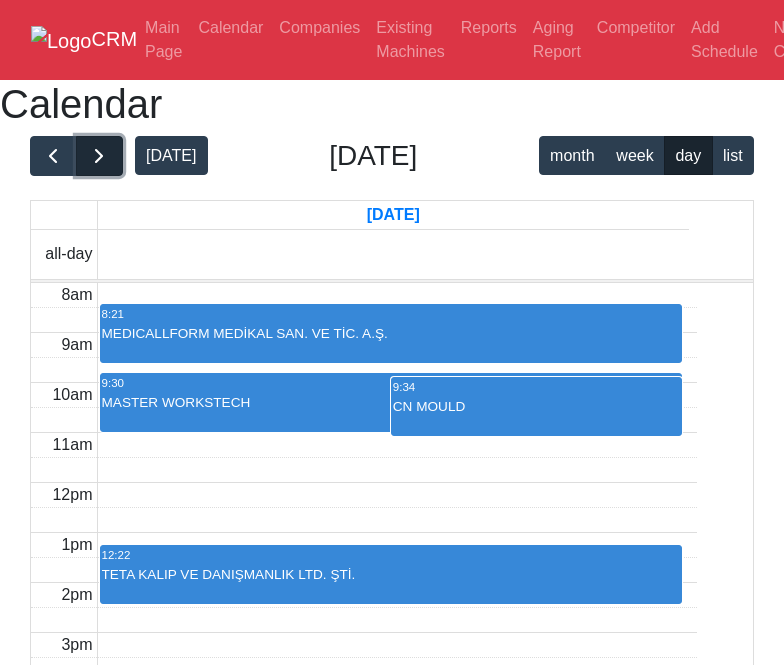 click at bounding box center (99, 156) 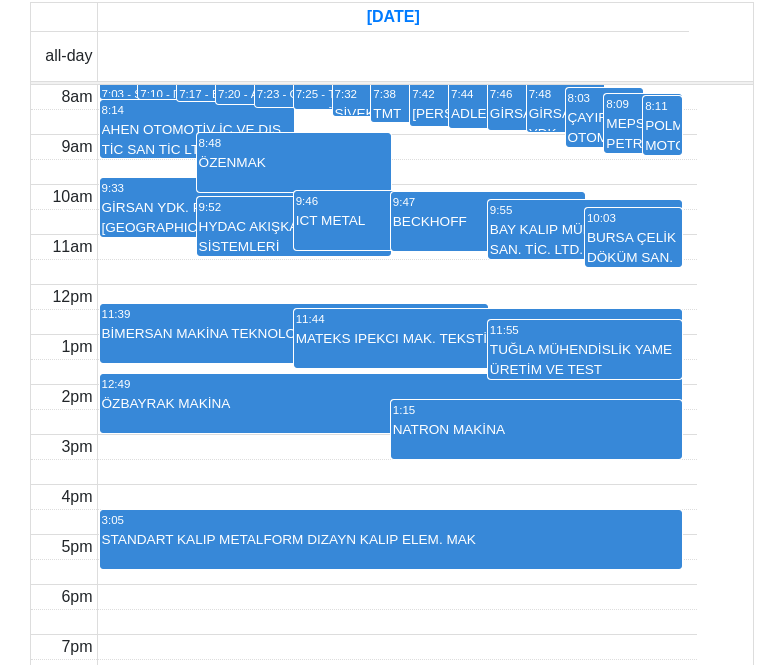 scroll, scrollTop: 200, scrollLeft: 0, axis: vertical 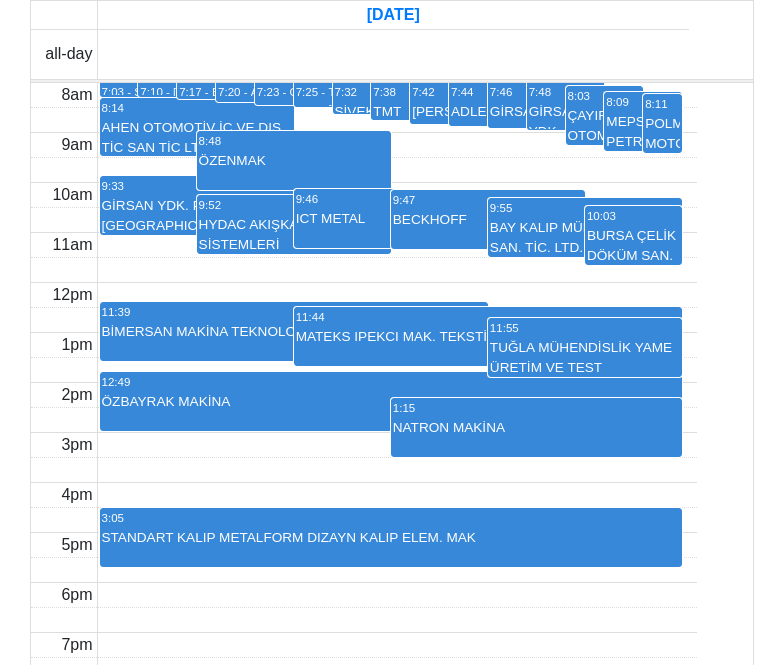 click on "ICT METAL" at bounding box center (391, 228) 